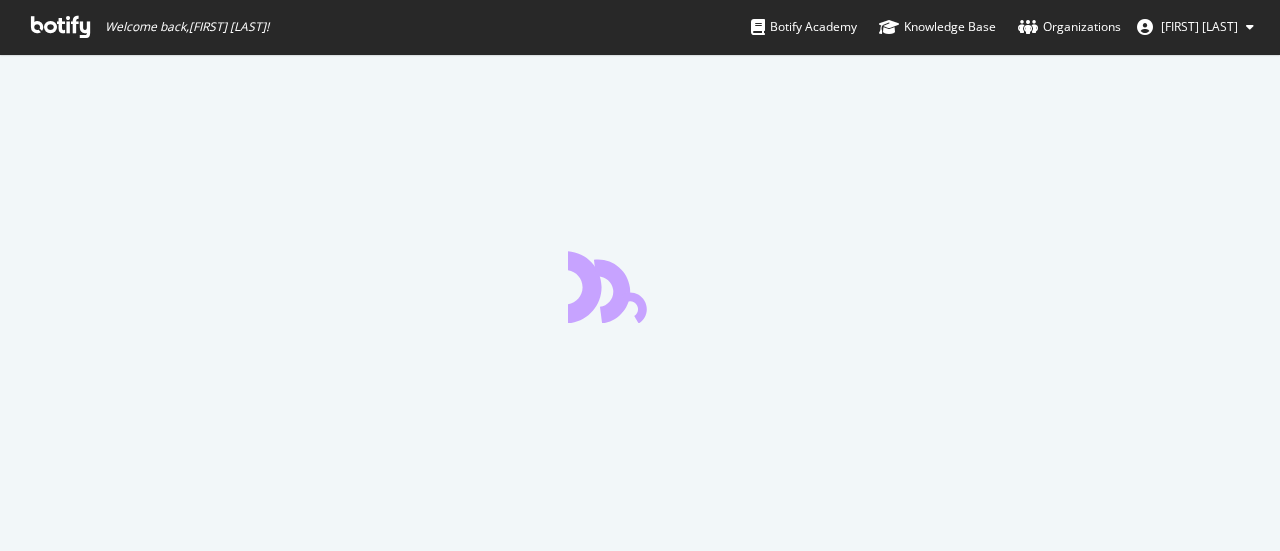 scroll, scrollTop: 0, scrollLeft: 0, axis: both 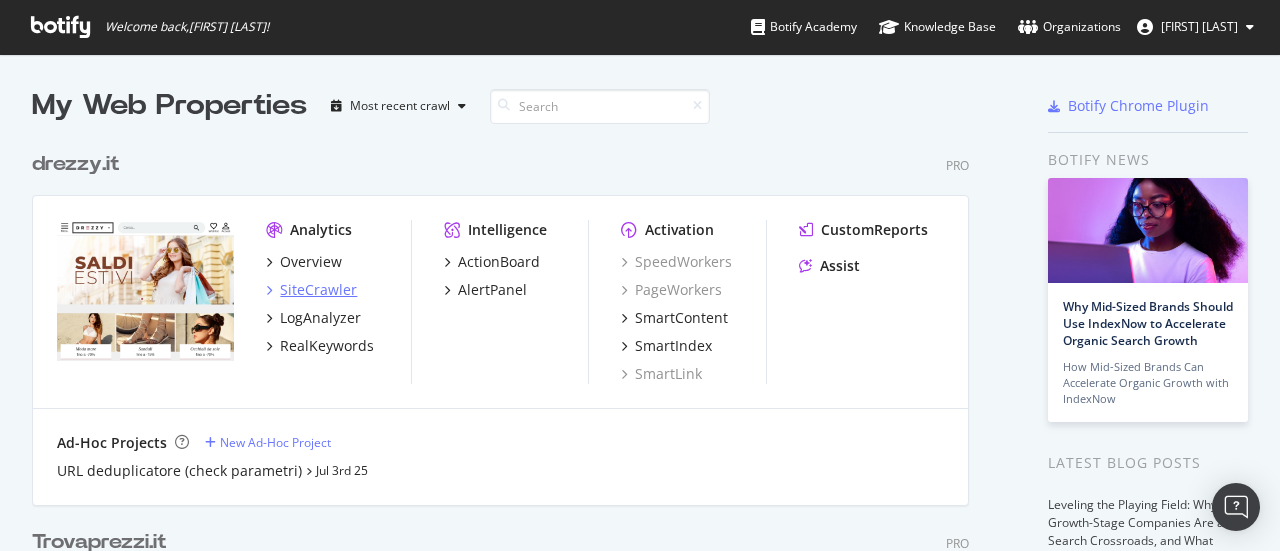 click on "SiteCrawler" at bounding box center (318, 290) 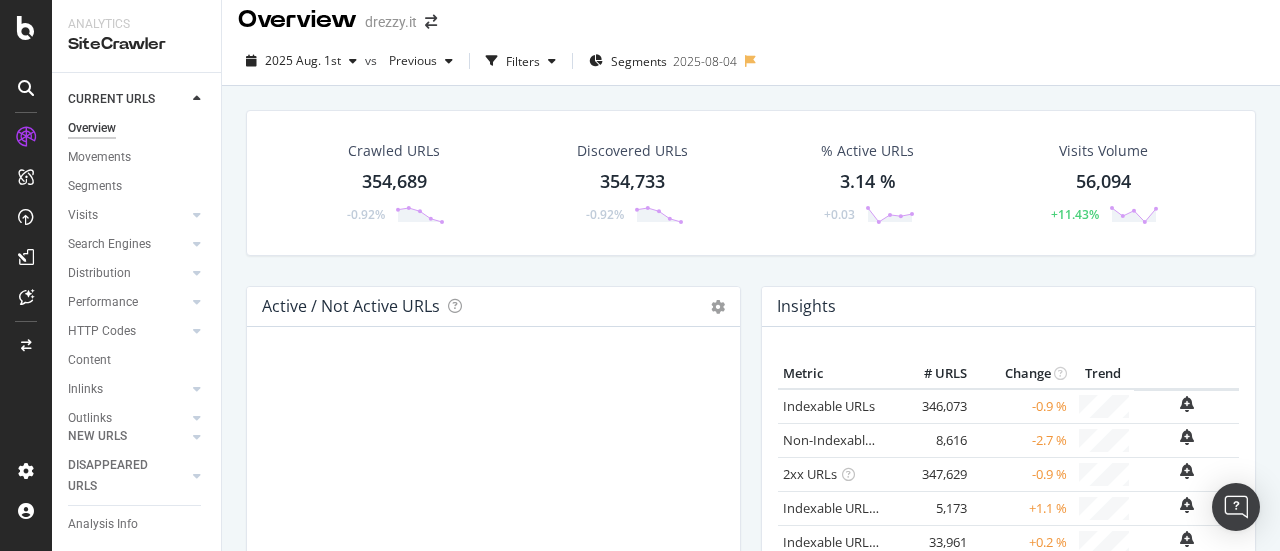 scroll, scrollTop: 0, scrollLeft: 0, axis: both 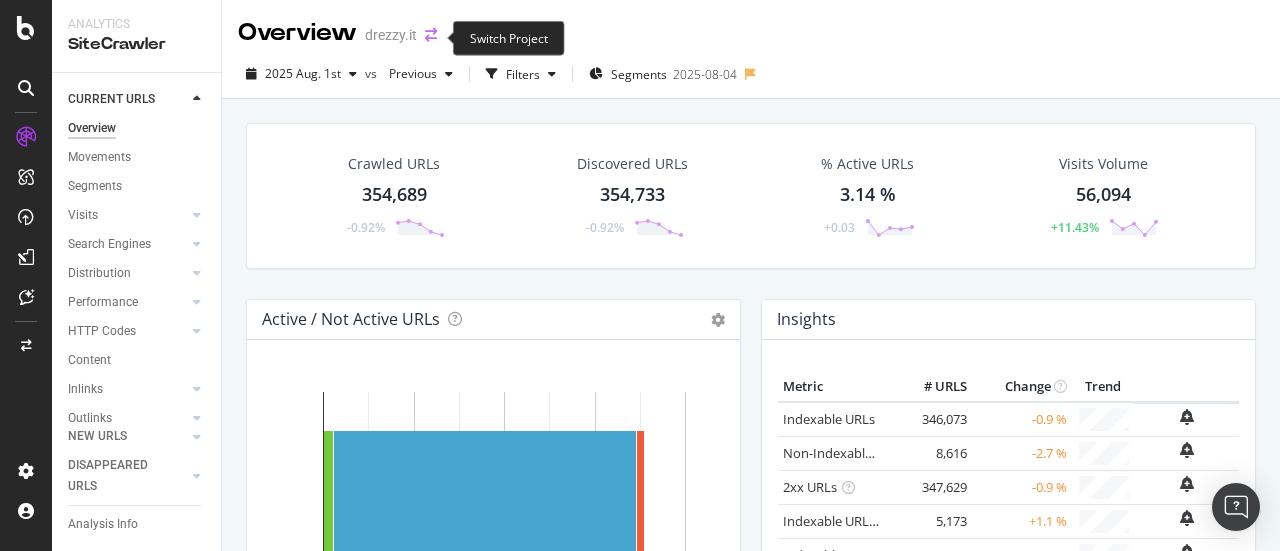 click at bounding box center (431, 35) 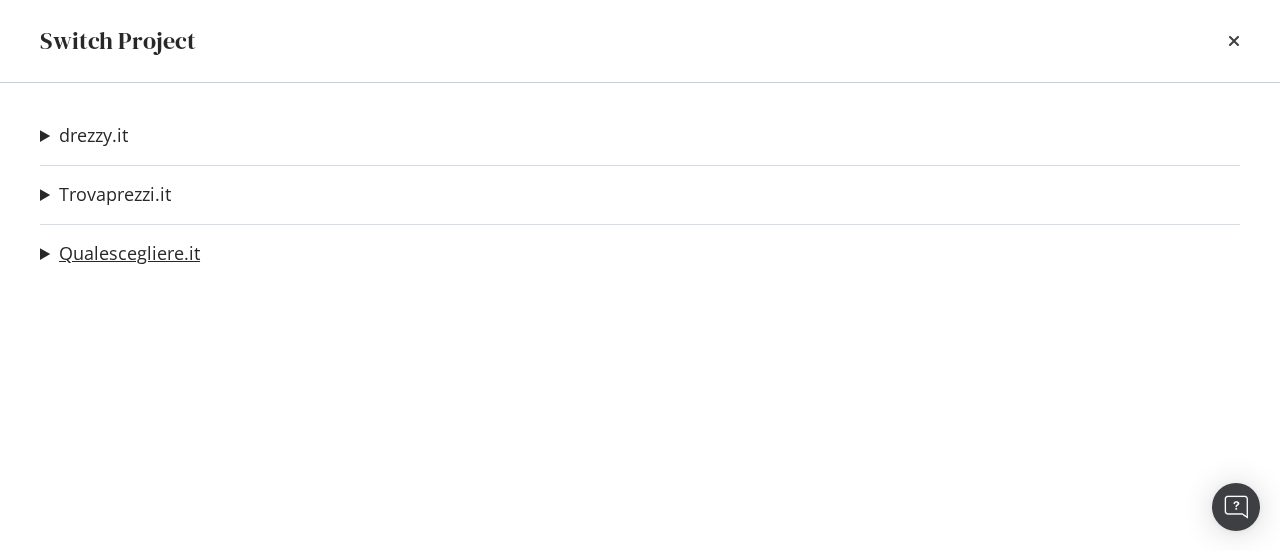 click on "Qualescegliere.it" at bounding box center (129, 253) 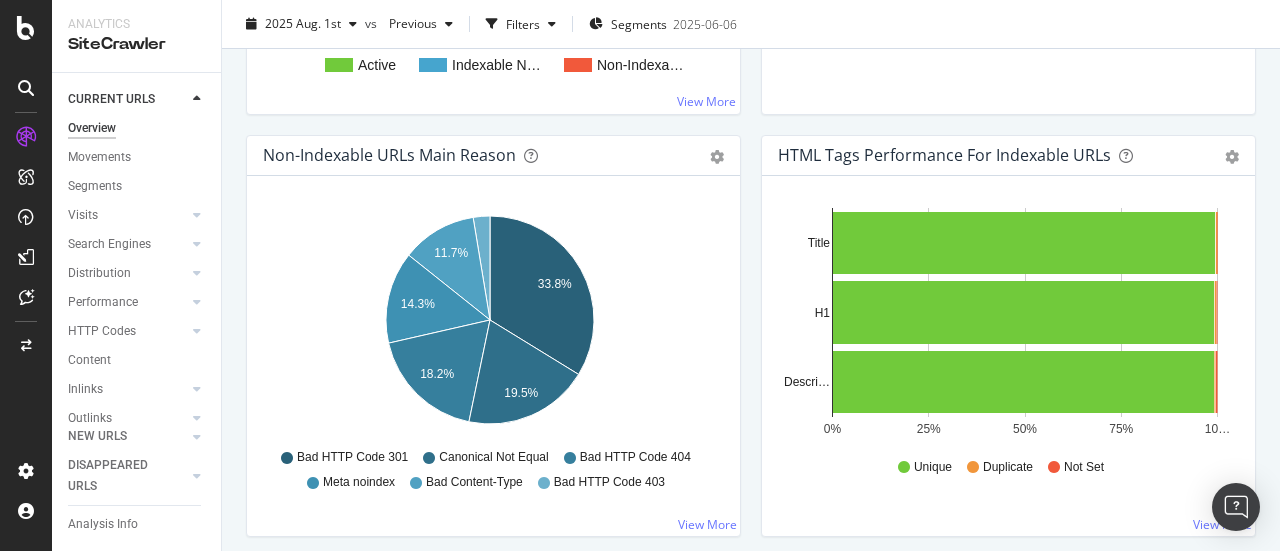 scroll, scrollTop: 700, scrollLeft: 0, axis: vertical 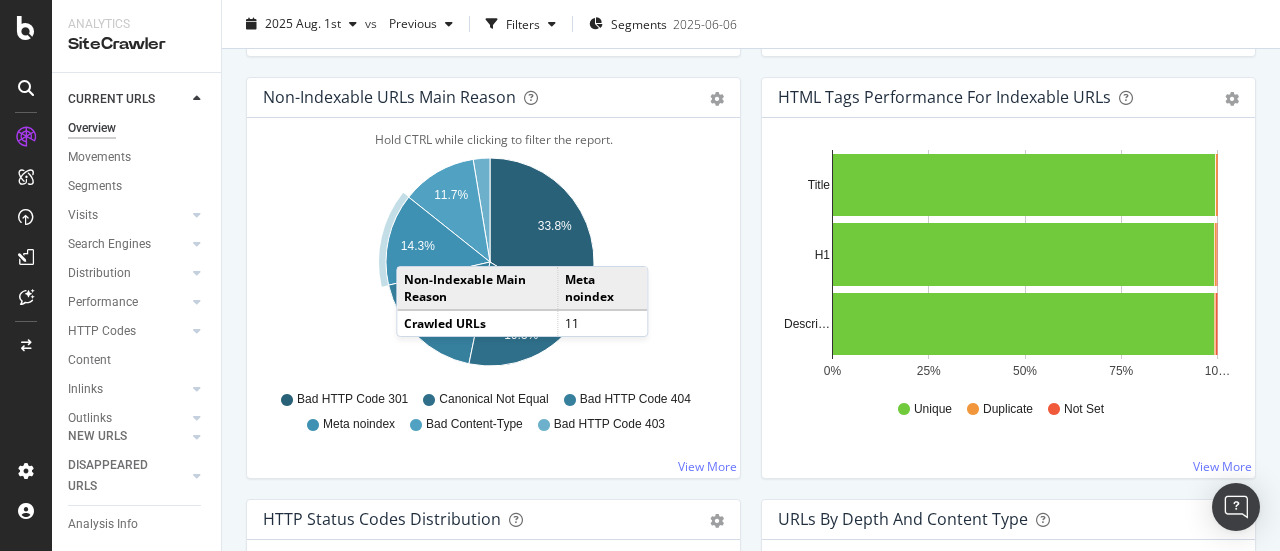 click on "14.3%" 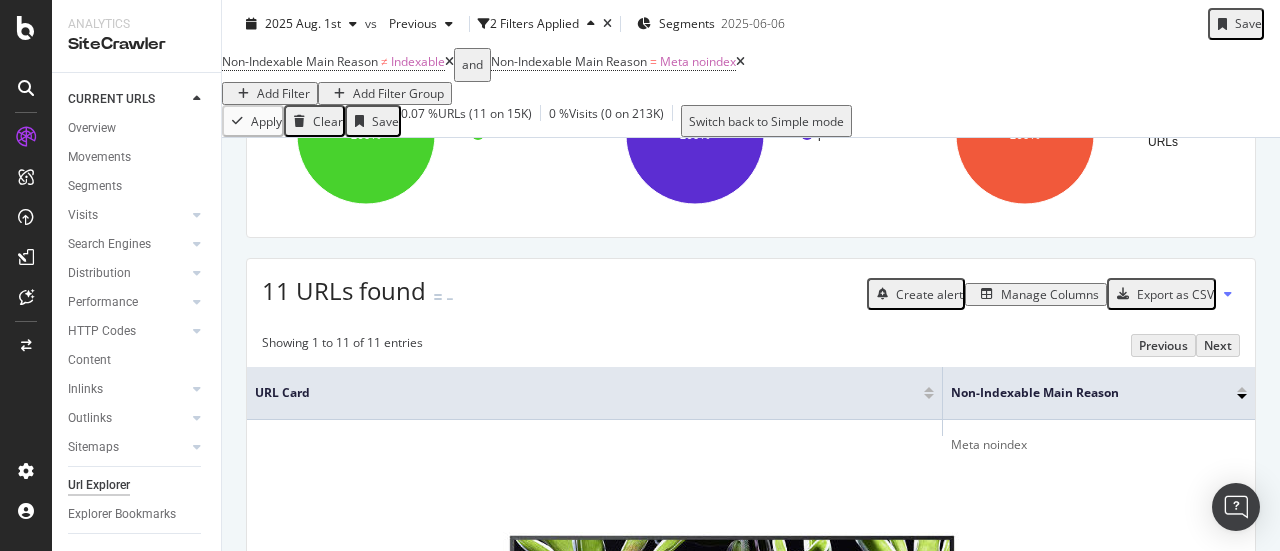 scroll, scrollTop: 400, scrollLeft: 0, axis: vertical 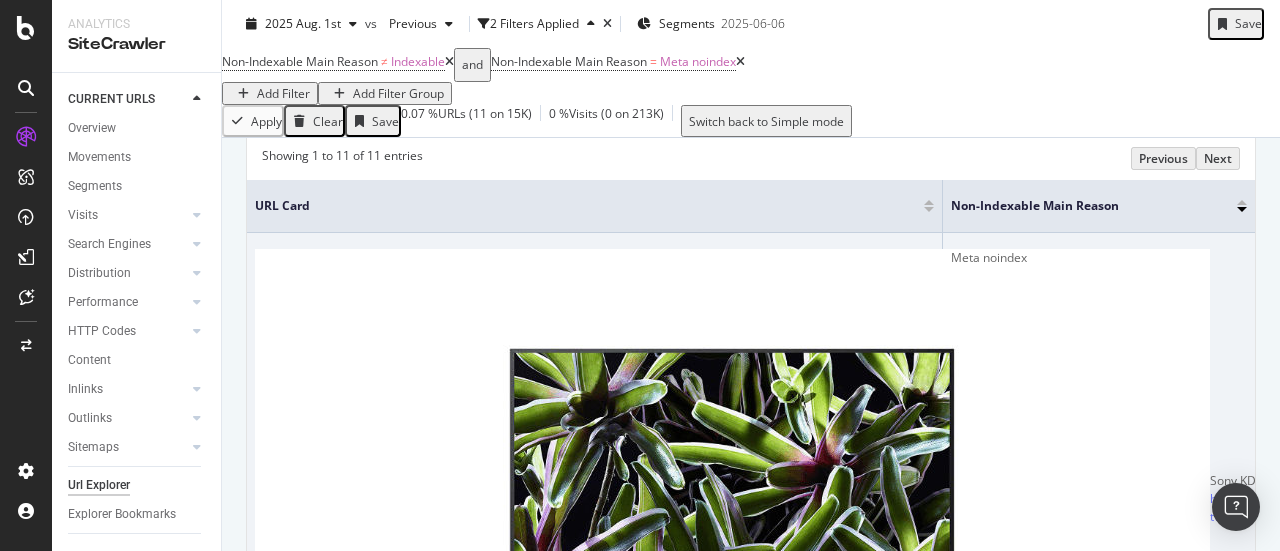 click at bounding box center [1426, 508] 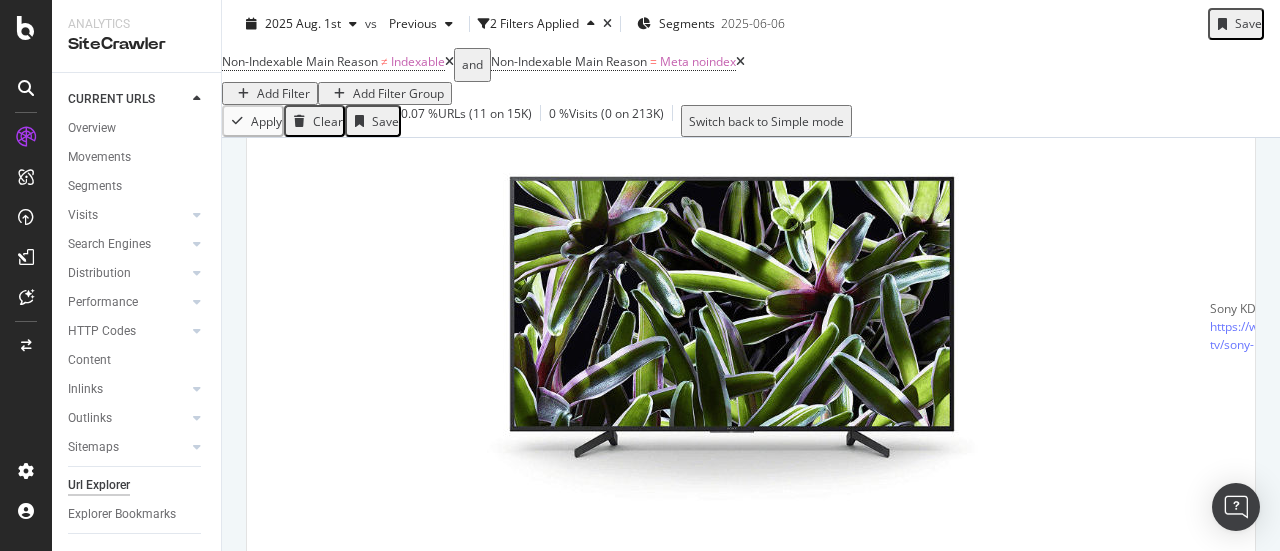 scroll, scrollTop: 600, scrollLeft: 0, axis: vertical 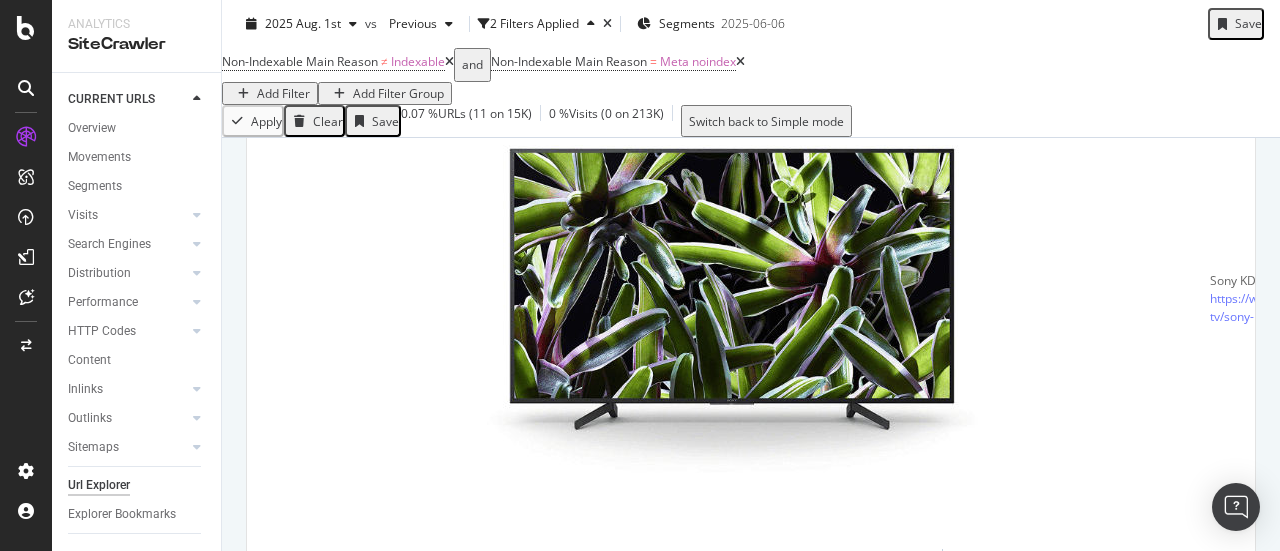 click at bounding box center [1483, 1907] 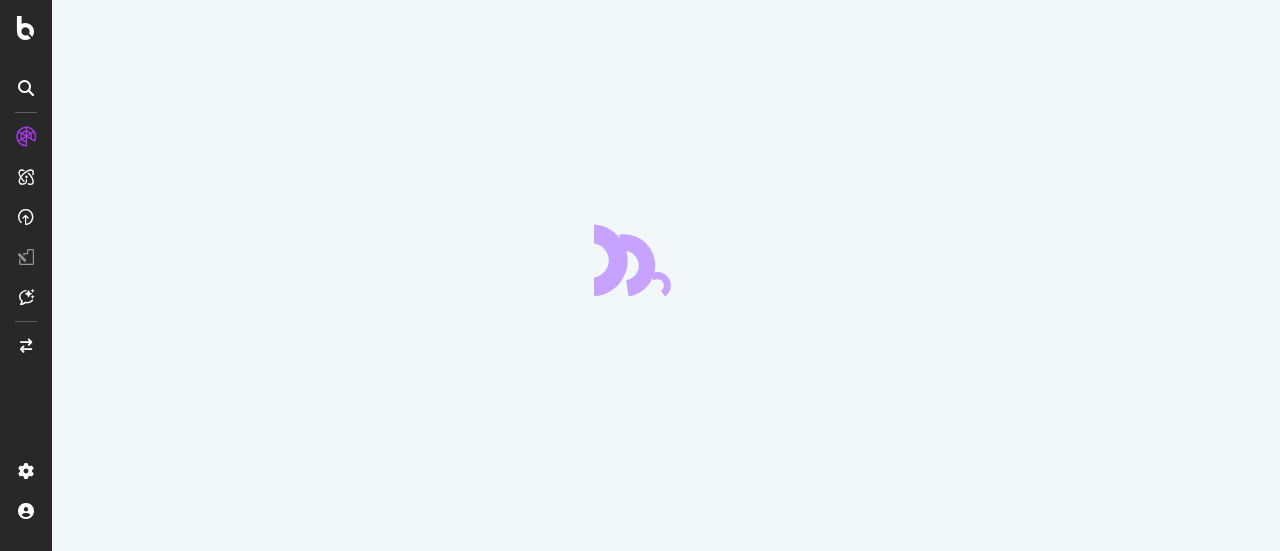 scroll, scrollTop: 0, scrollLeft: 0, axis: both 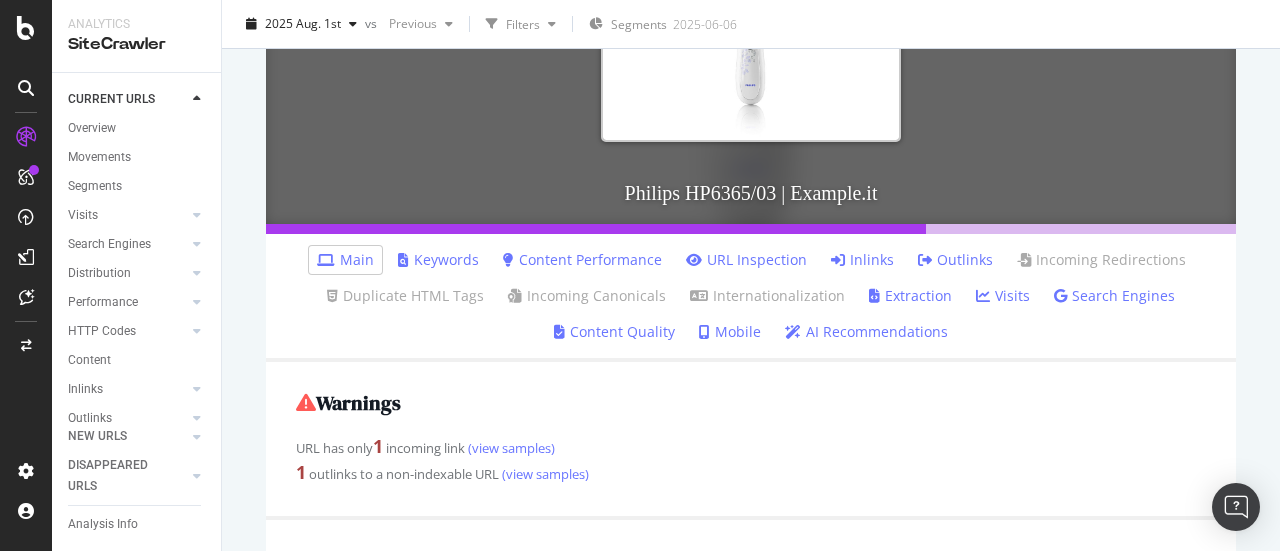 click on "Inlinks" at bounding box center (862, 260) 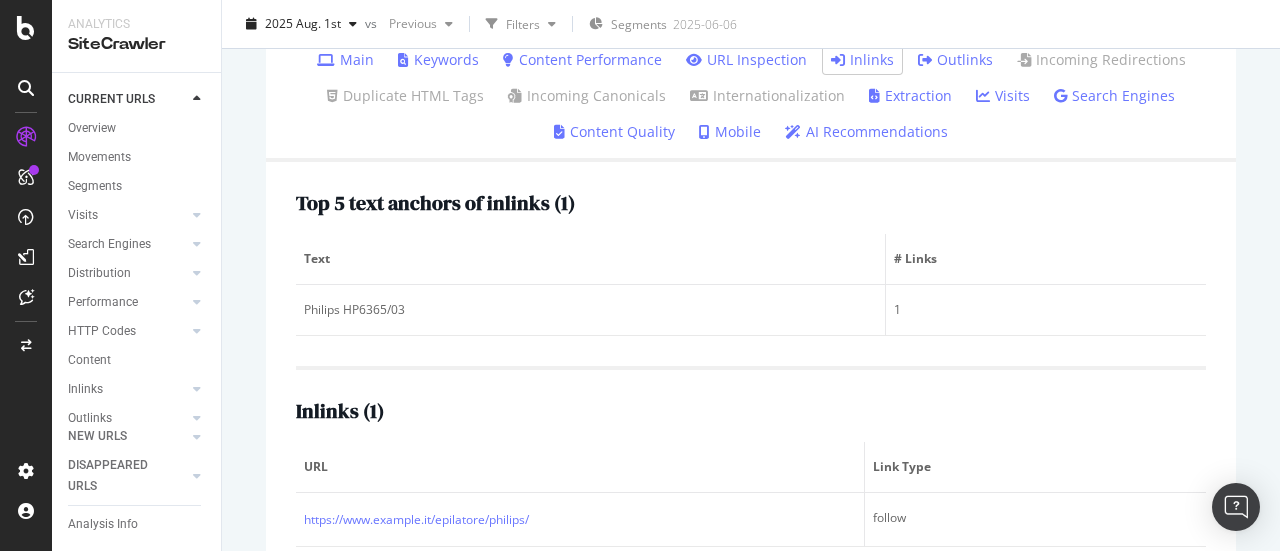 scroll, scrollTop: 544, scrollLeft: 0, axis: vertical 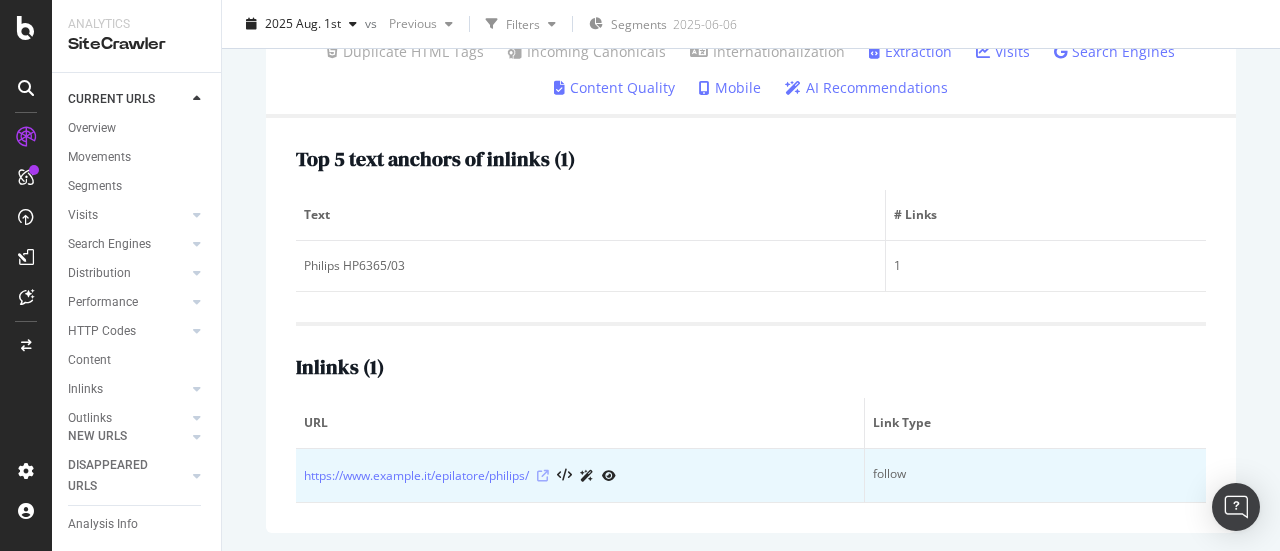 click at bounding box center (543, 476) 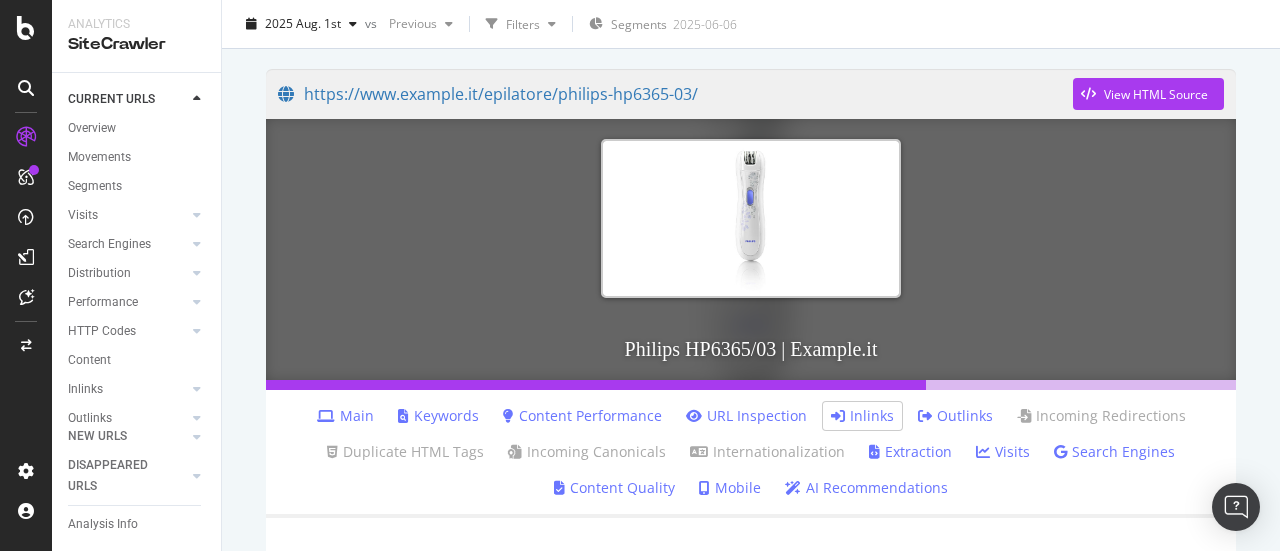 scroll, scrollTop: 0, scrollLeft: 0, axis: both 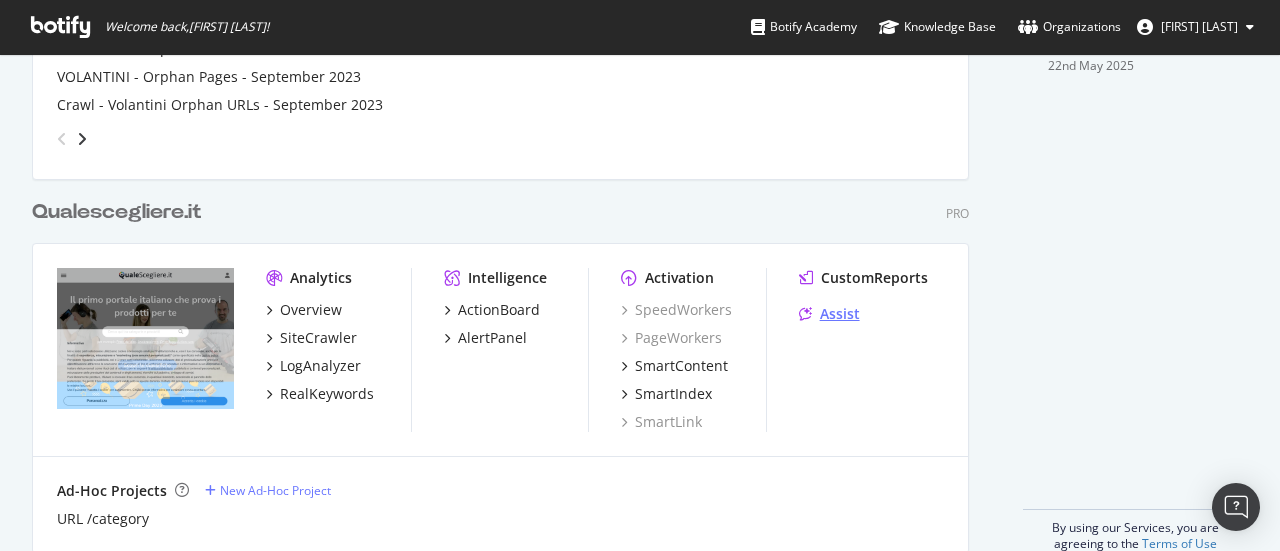 click on "Assist" at bounding box center (840, 314) 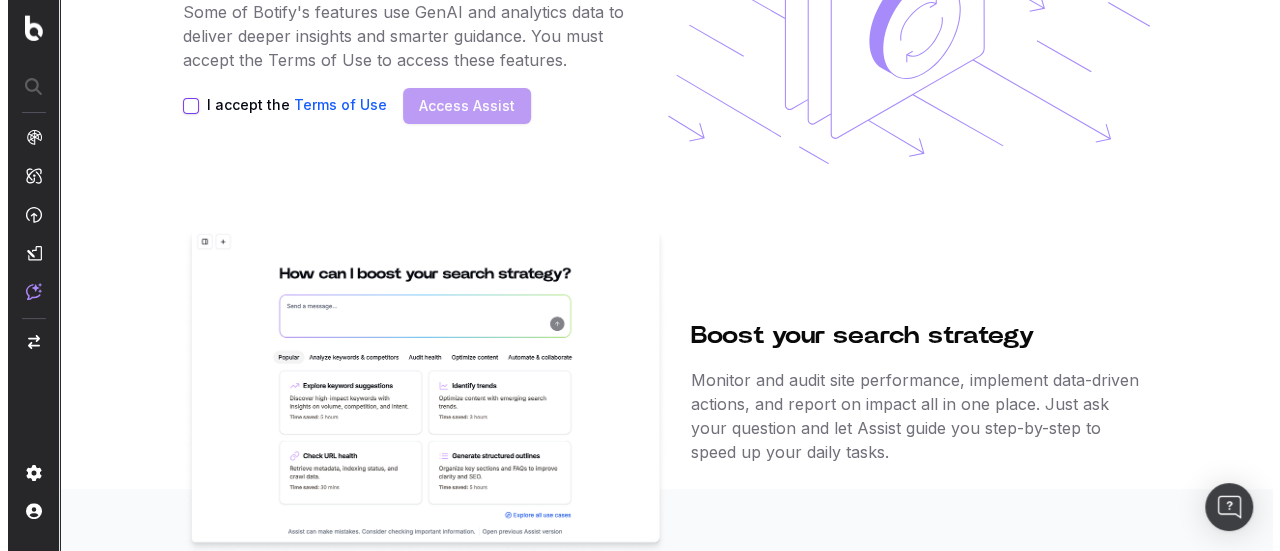 scroll, scrollTop: 0, scrollLeft: 0, axis: both 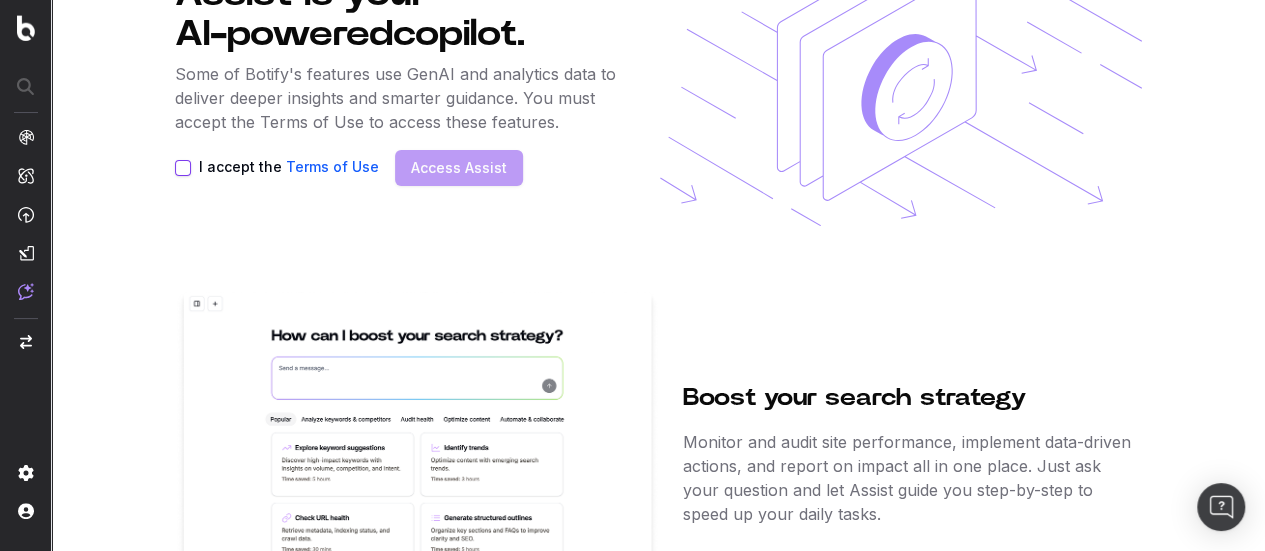 click on "I accept the   Terms of Use" at bounding box center (277, 168) 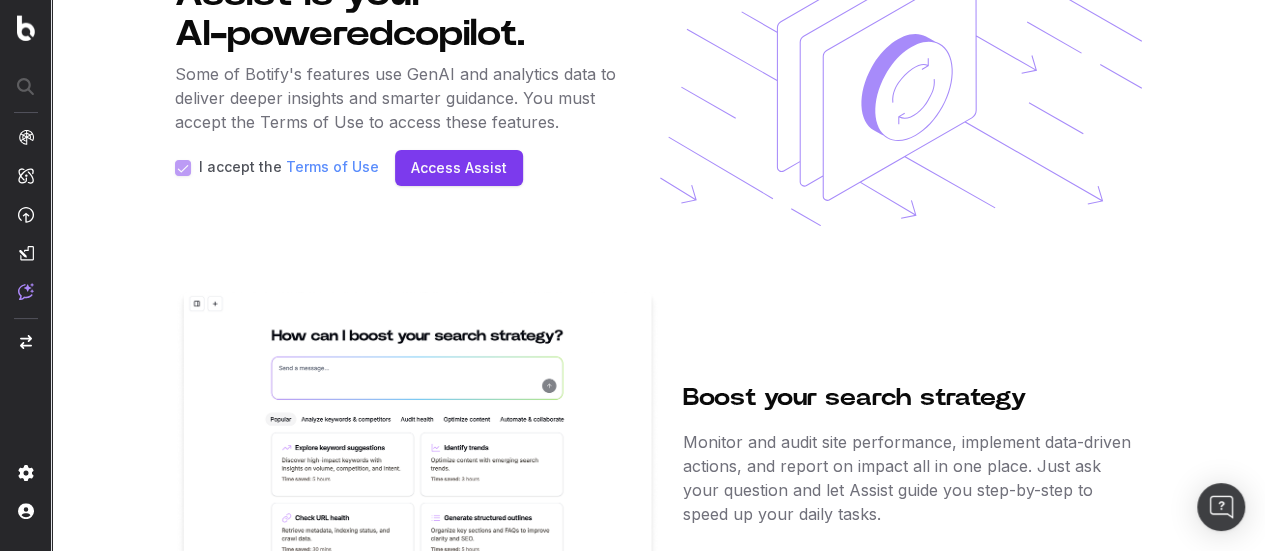 click on "Access Assist" at bounding box center (459, 168) 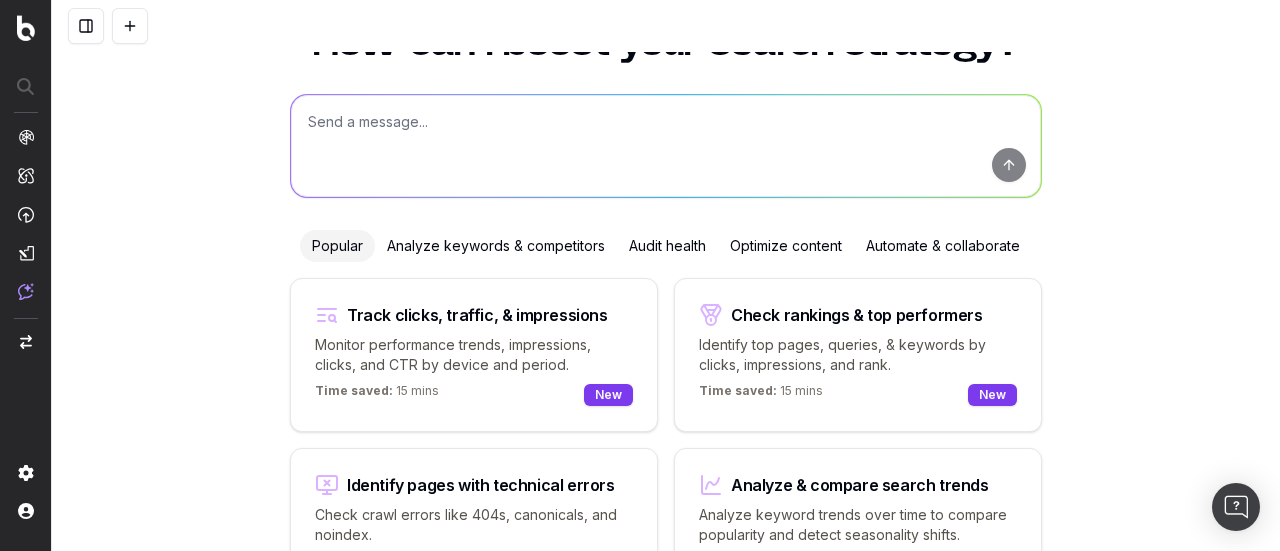 scroll, scrollTop: 23, scrollLeft: 0, axis: vertical 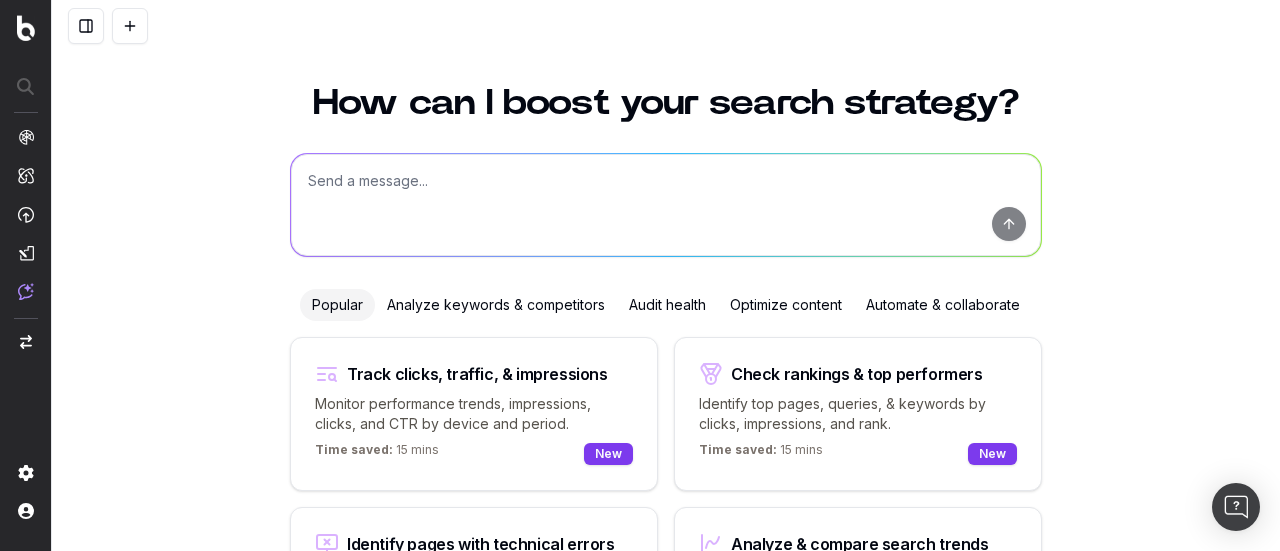 click at bounding box center (666, 205) 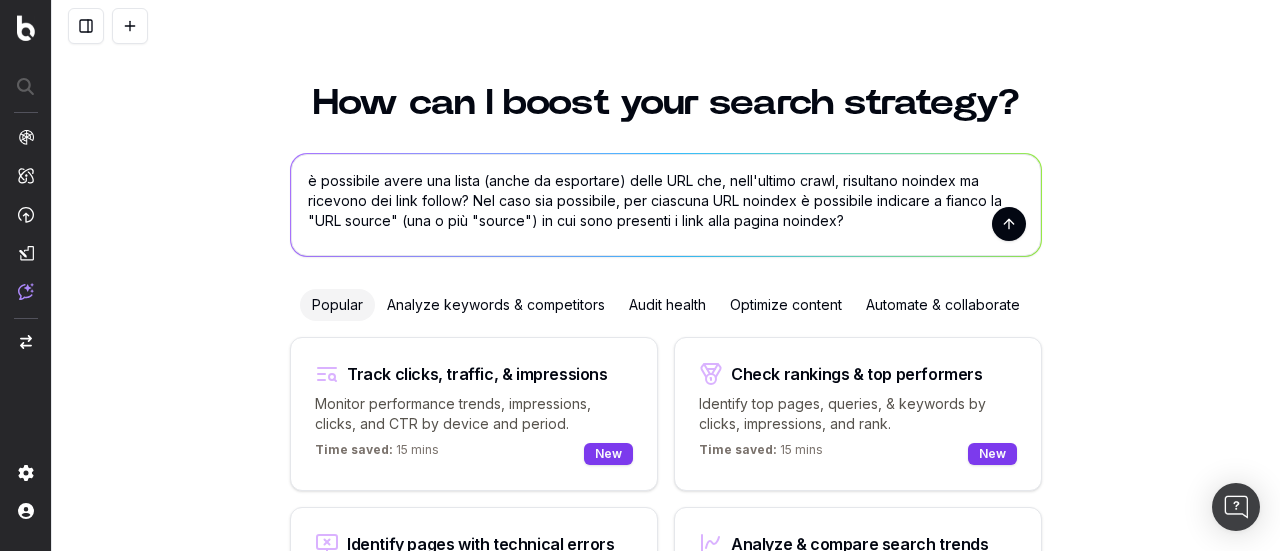 drag, startPoint x: 412, startPoint y: 181, endPoint x: 252, endPoint y: 186, distance: 160.07811 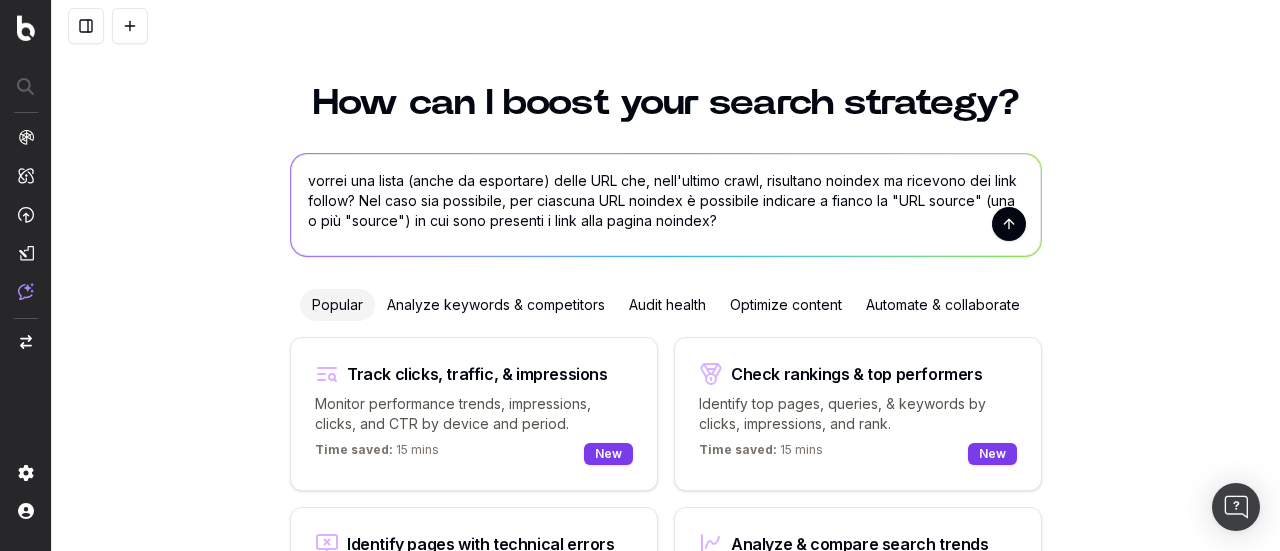 click on "vorrei una lista (anche da esportare) delle URL che, nell'ultimo crawl, risultano noindex ma ricevono dei link follow? Nel caso sia possibile, per ciascuna URL noindex è possibile indicare a fianco la "URL source" (una o più "source") in cui sono presenti i link alla pagina noindex?" at bounding box center (666, 205) 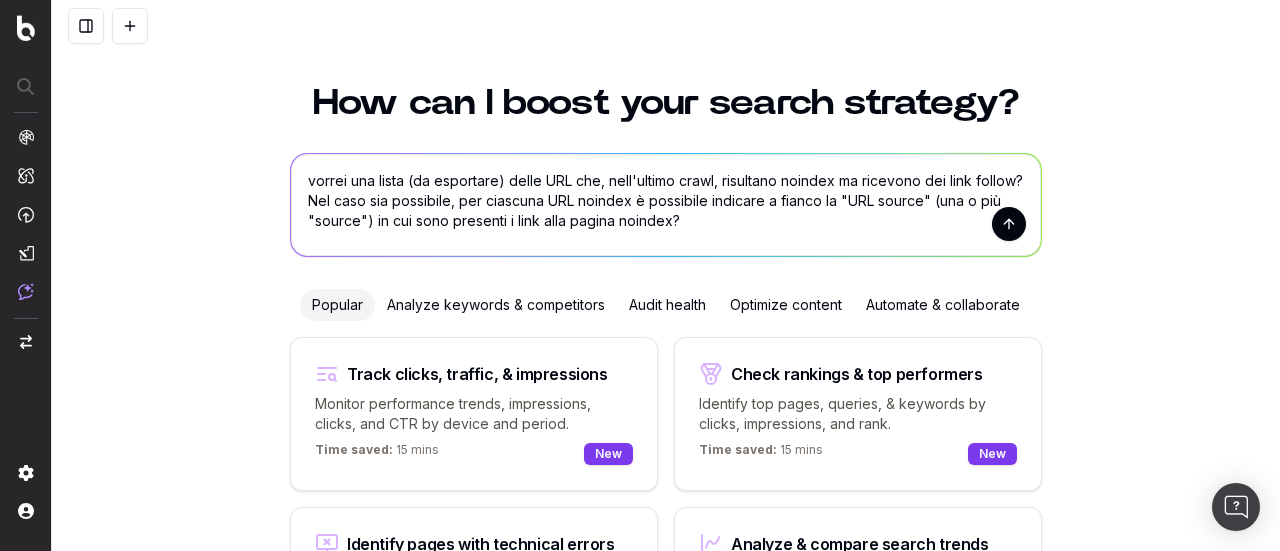 click on "vorrei una lista (da esportare) delle URL che, nell'ultimo crawl, risultano noindex ma ricevono dei link follow? Nel caso sia possibile, per ciascuna URL noindex è possibile indicare a fianco la "URL source" (una o più "source") in cui sono presenti i link alla pagina noindex?" at bounding box center (666, 205) 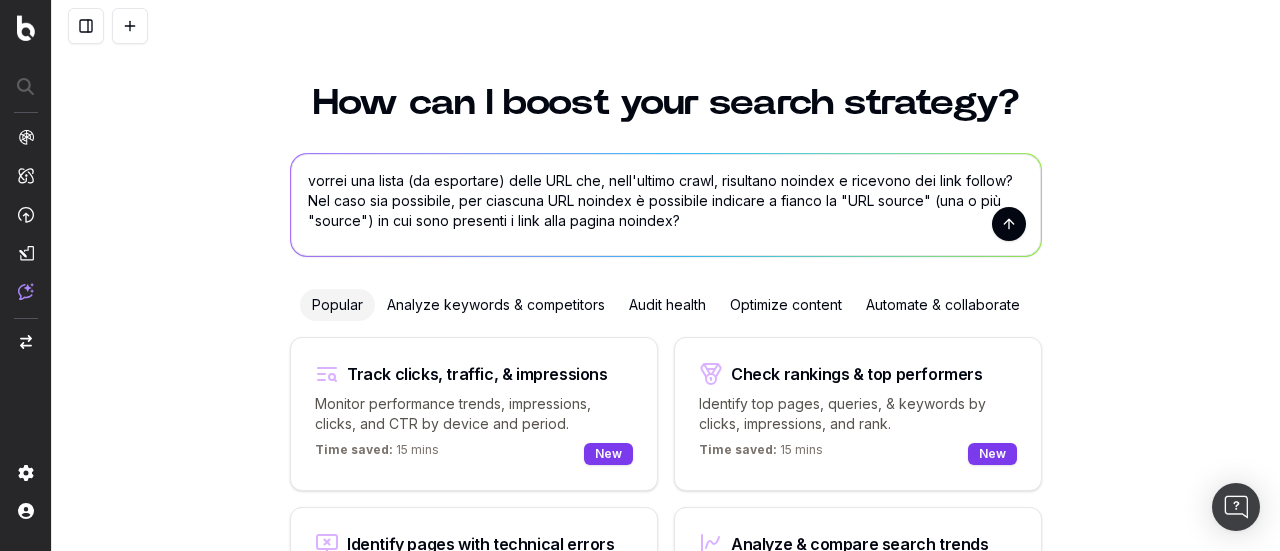 click on "vorrei una lista (da esportare) delle URL che, nell'ultimo crawl, risultano noindex e ricevono dei link follow? Nel caso sia possibile, per ciascuna URL noindex è possibile indicare a fianco la "URL source" (una o più "source") in cui sono presenti i link alla pagina noindex?" at bounding box center (666, 205) 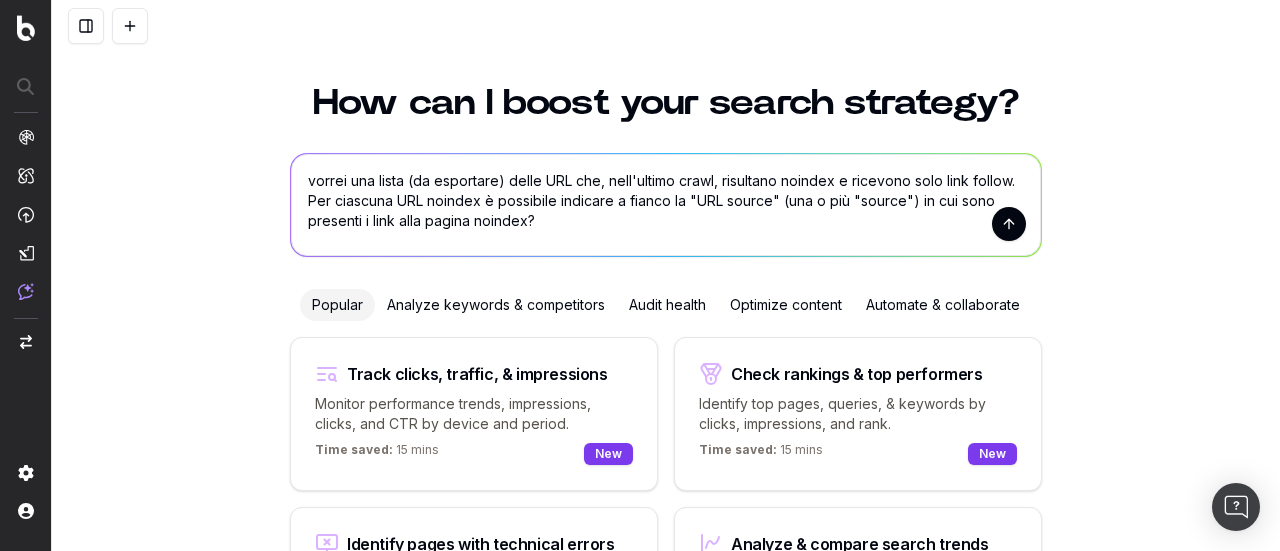 drag, startPoint x: 478, startPoint y: 201, endPoint x: 545, endPoint y: 200, distance: 67.00746 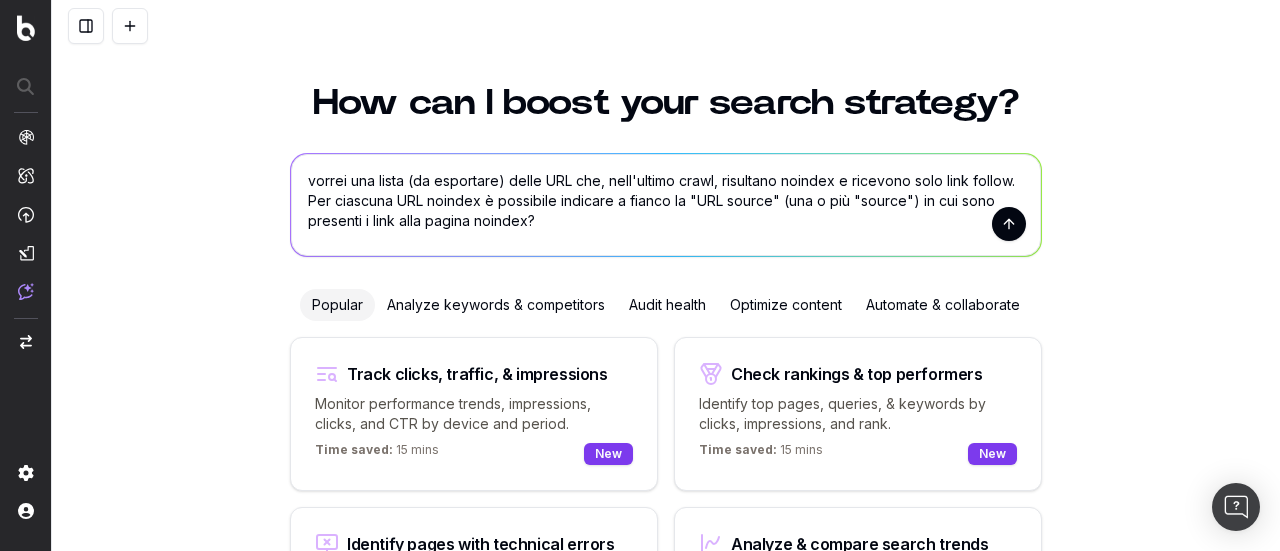 click on "vorrei una lista (da esportare) delle URL che, nell'ultimo crawl, risultano noindex e ricevono solo link follow. Per ciascuna URL noindex è possibile indicare a fianco la "URL source" (una o più "source") in cui sono presenti i link alla pagina noindex?" at bounding box center [666, 205] 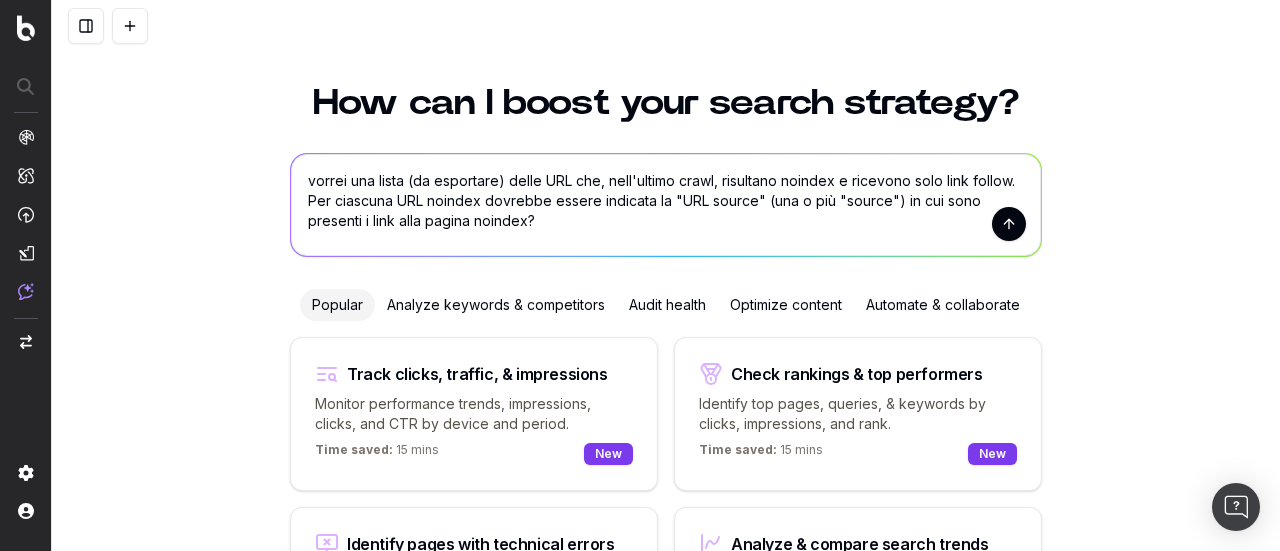 click on "vorrei una lista (da esportare) delle URL che, nell'ultimo crawl, risultano noindex e ricevono solo link follow. Per ciascuna URL noindex dovrebbe essere indicata la "URL source" (una o più "source") in cui sono presenti i link alla pagina noindex?" at bounding box center (666, 205) 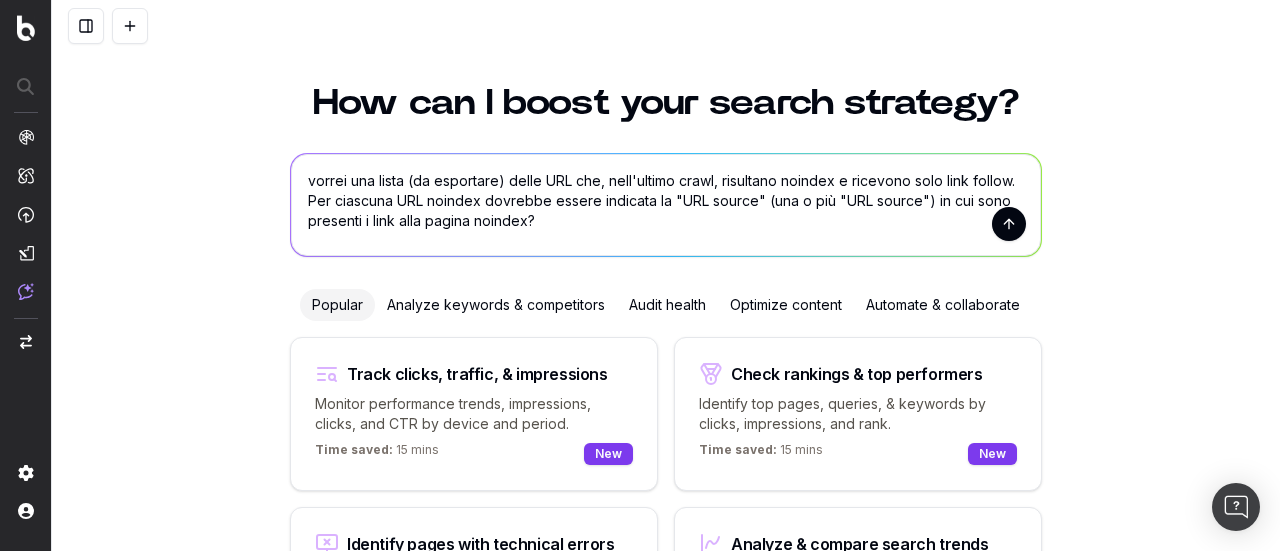 drag, startPoint x: 393, startPoint y: 220, endPoint x: 578, endPoint y: 218, distance: 185.0108 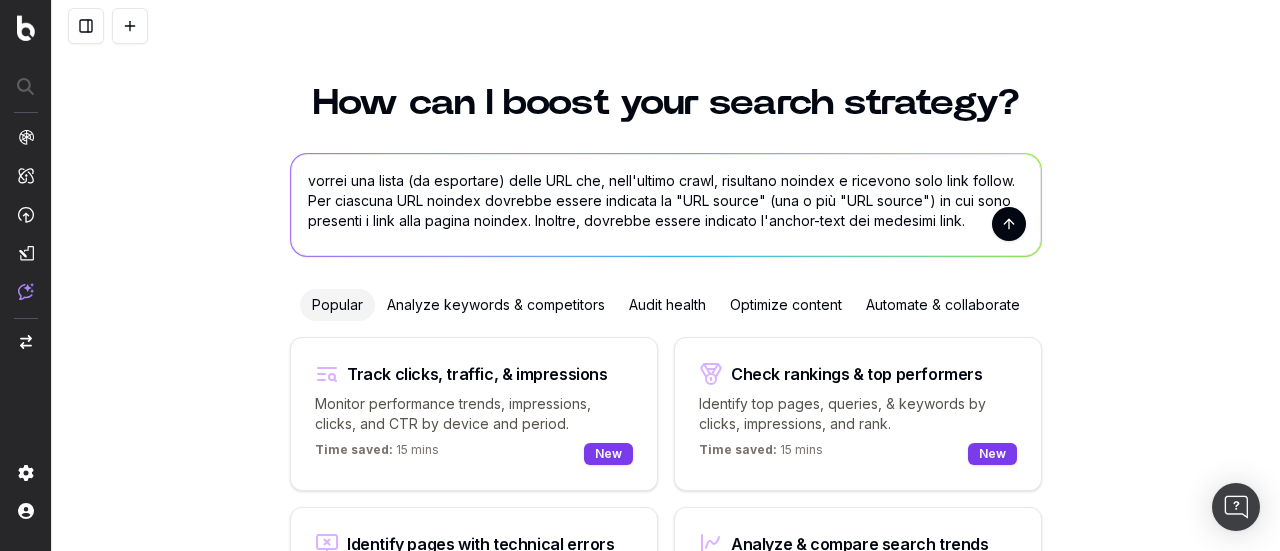 type on "vorrei una lista (da esportare) delle URL che, nell'ultimo crawl, risultano noindex e ricevono solo link follow. Per ciascuna URL noindex dovrebbe essere indicata la "URL source" (una o più "URL source") in cui sono presenti i link alla pagina noindex. Inoltre, dovrebbe essere indicato l'anchor-text dei medesimi link." 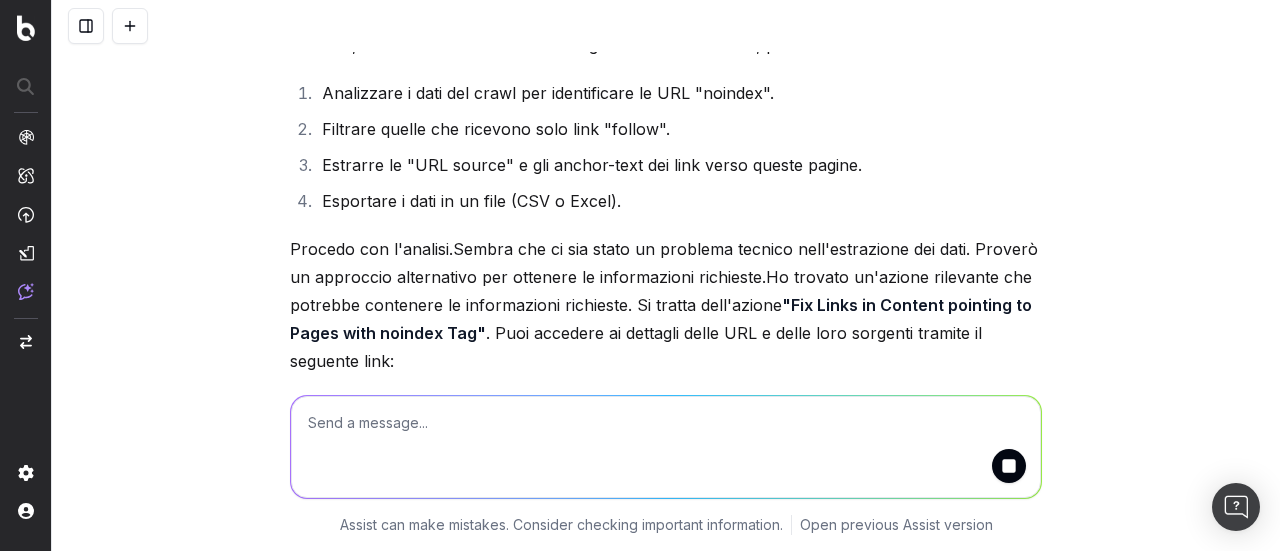 scroll, scrollTop: 240, scrollLeft: 0, axis: vertical 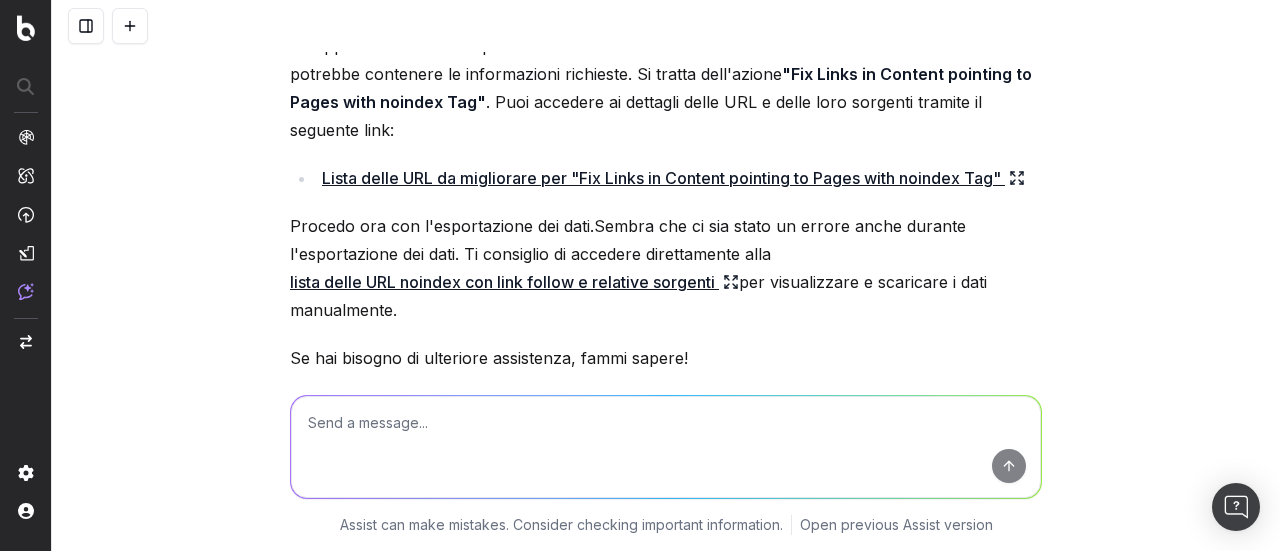 drag, startPoint x: 555, startPoint y: 279, endPoint x: 524, endPoint y: 280, distance: 31.016125 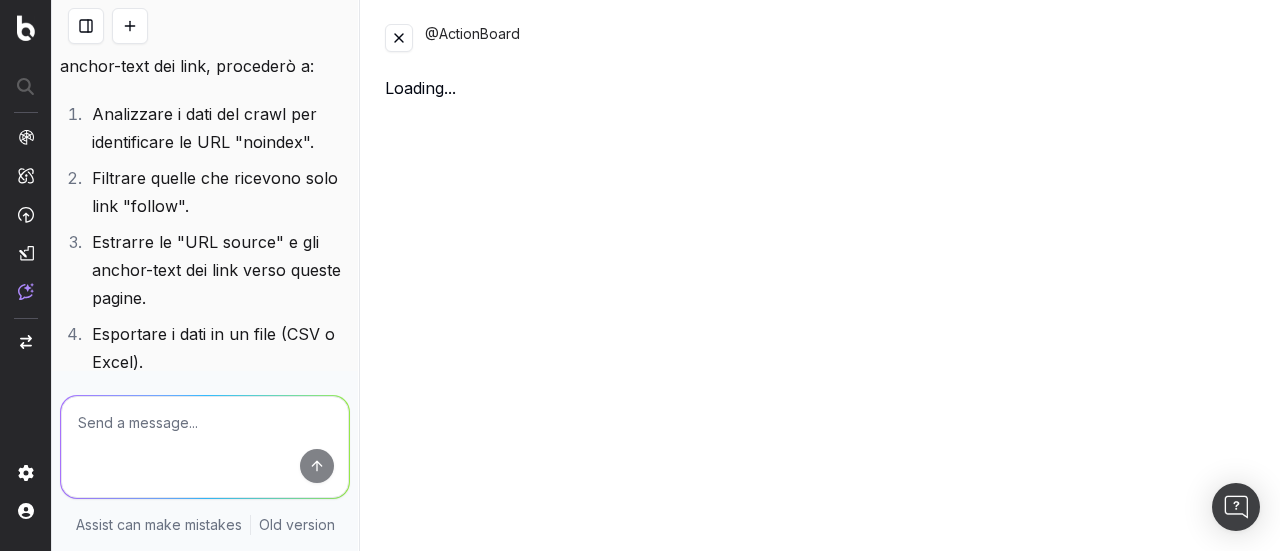 scroll, scrollTop: 860, scrollLeft: 0, axis: vertical 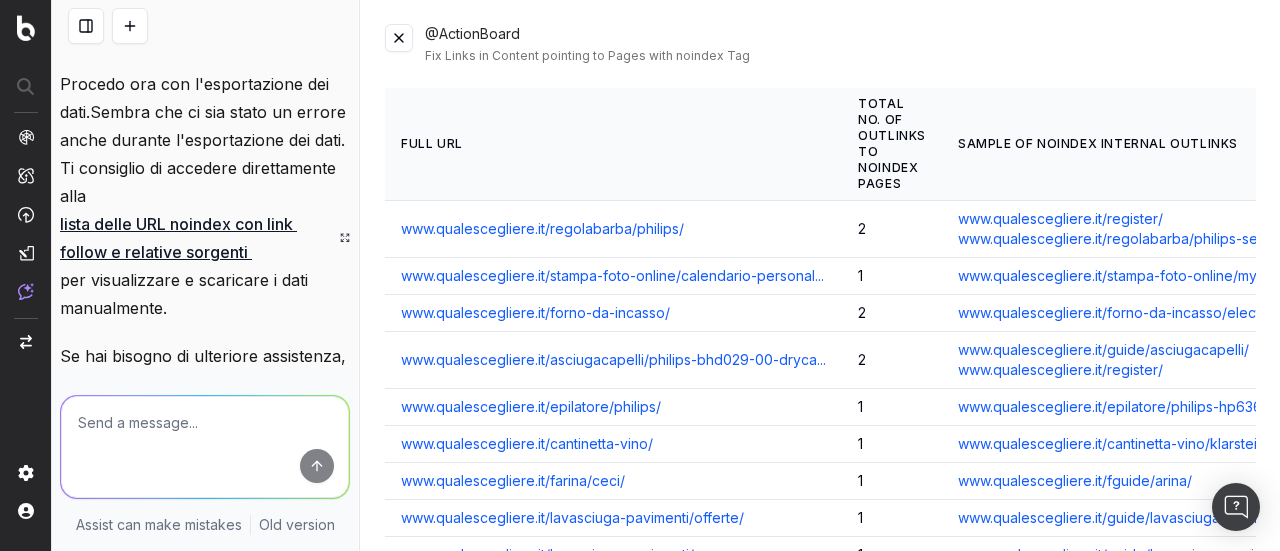 click at bounding box center (399, 38) 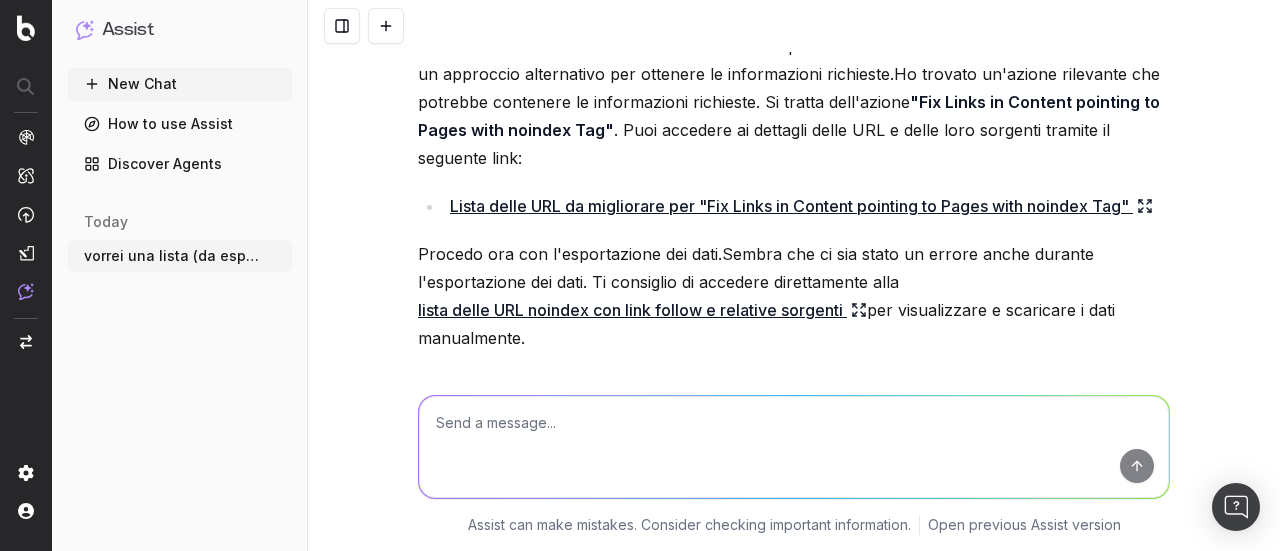 scroll, scrollTop: 410, scrollLeft: 0, axis: vertical 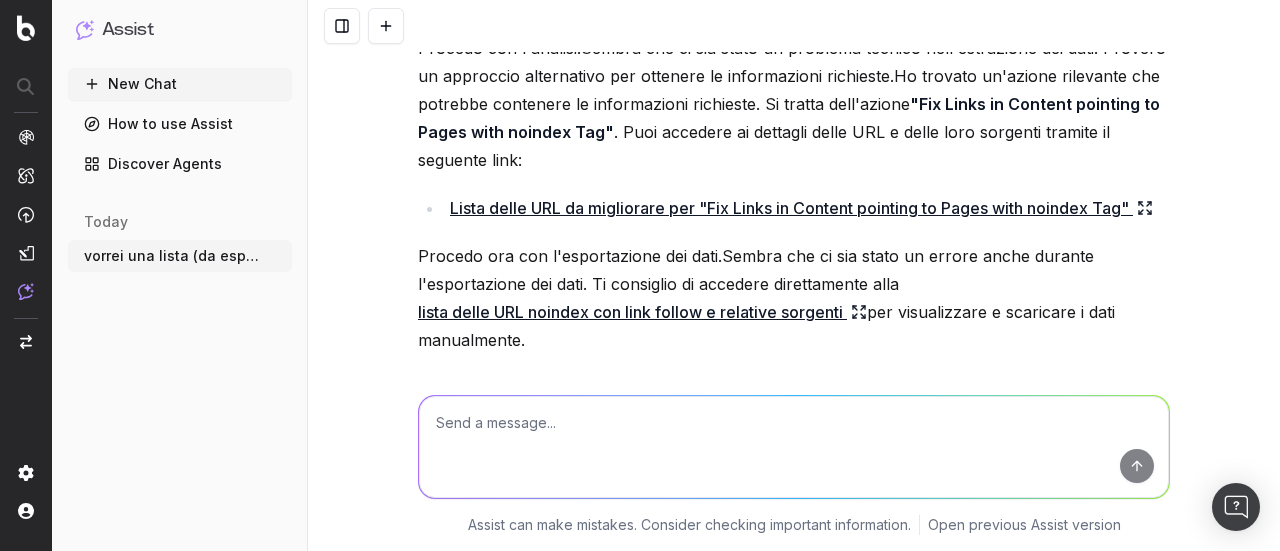 click on "Lista delle URL da migliorare per "Fix Links in Content pointing to Pages with noindex Tag"" at bounding box center [801, 208] 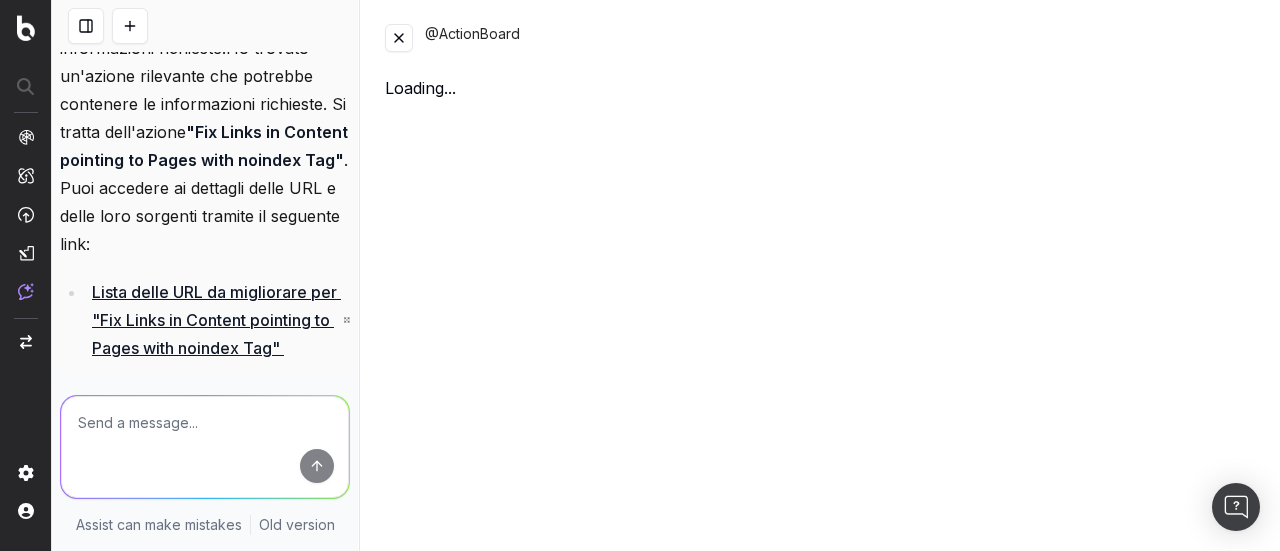 scroll, scrollTop: 802, scrollLeft: 0, axis: vertical 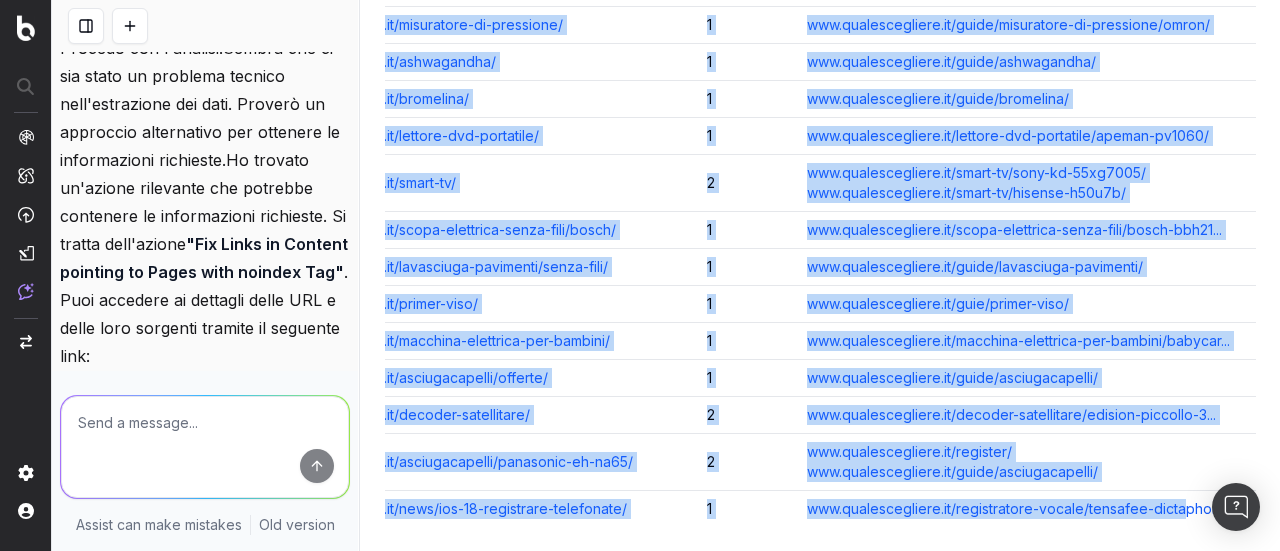 drag, startPoint x: 404, startPoint y: 145, endPoint x: 1168, endPoint y: 493, distance: 839.5237 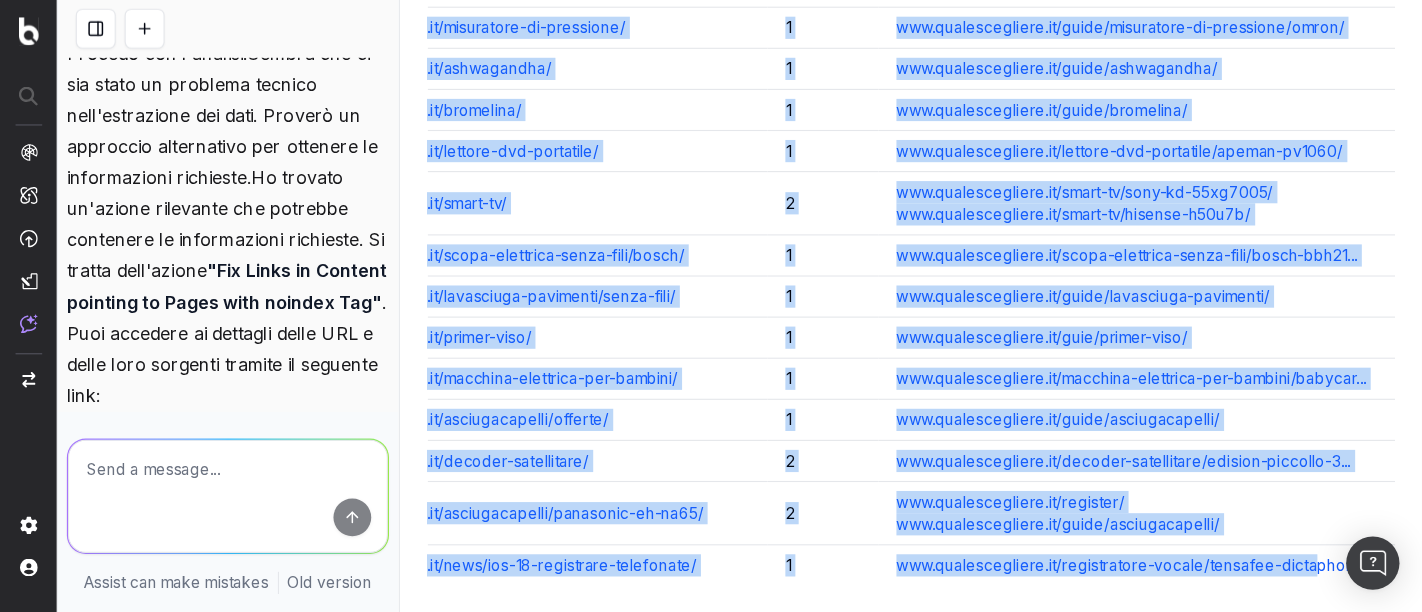 scroll, scrollTop: 802, scrollLeft: 0, axis: vertical 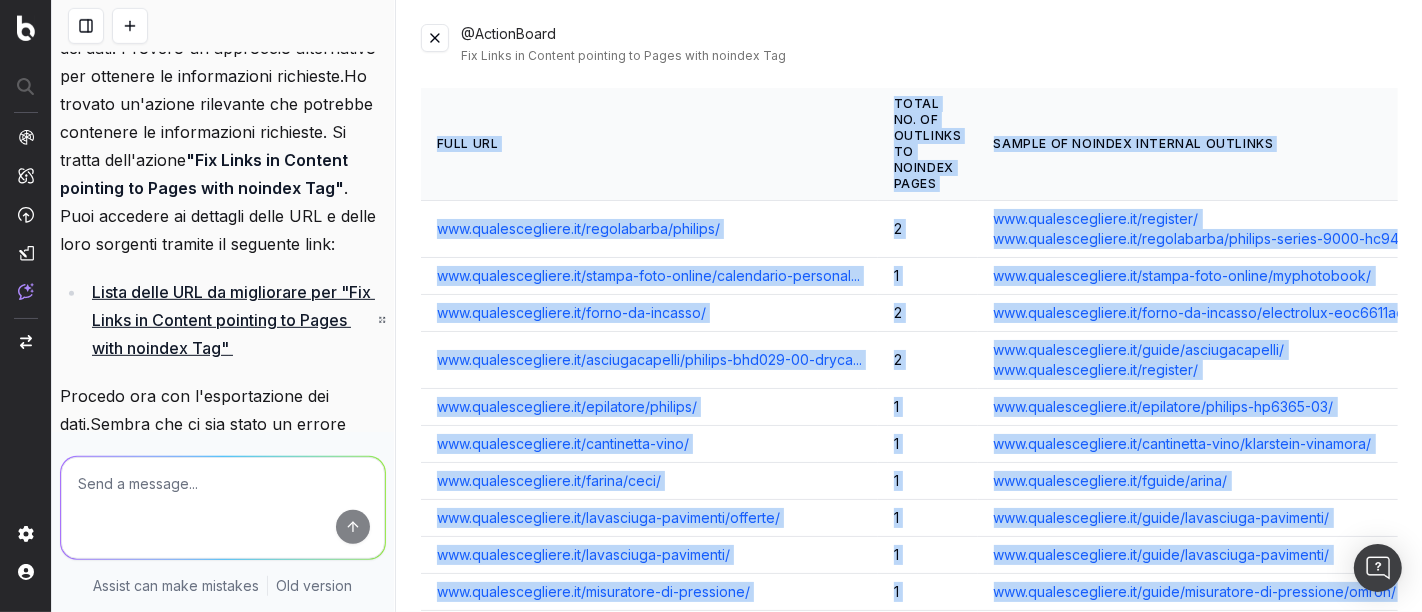 click on "Full URL" at bounding box center [649, 144] 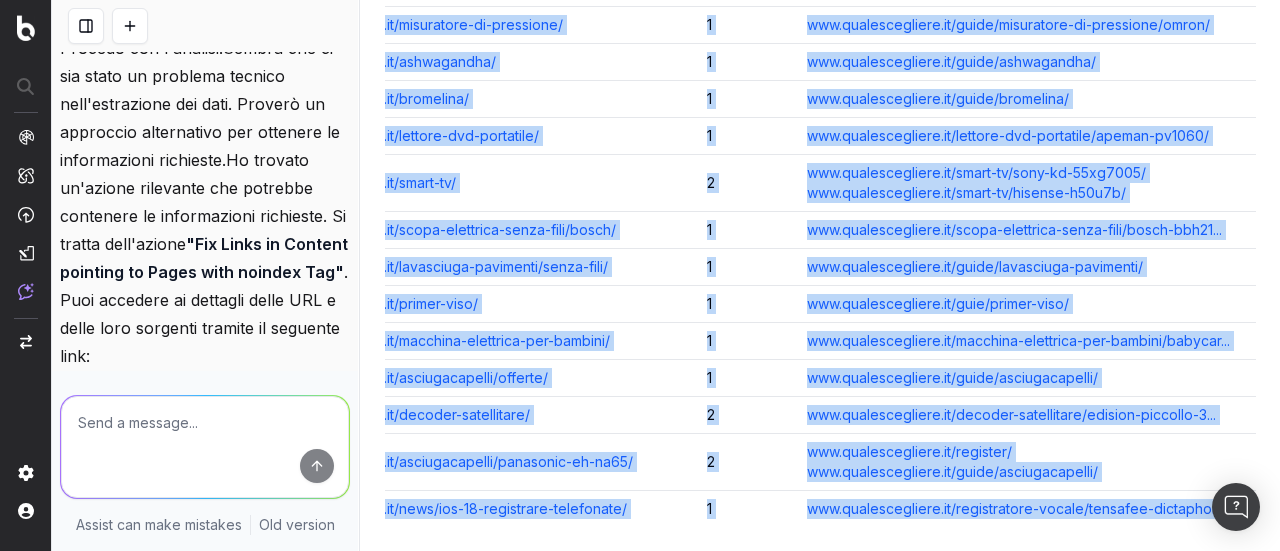 drag, startPoint x: 442, startPoint y: 140, endPoint x: 1211, endPoint y: 492, distance: 845.7334 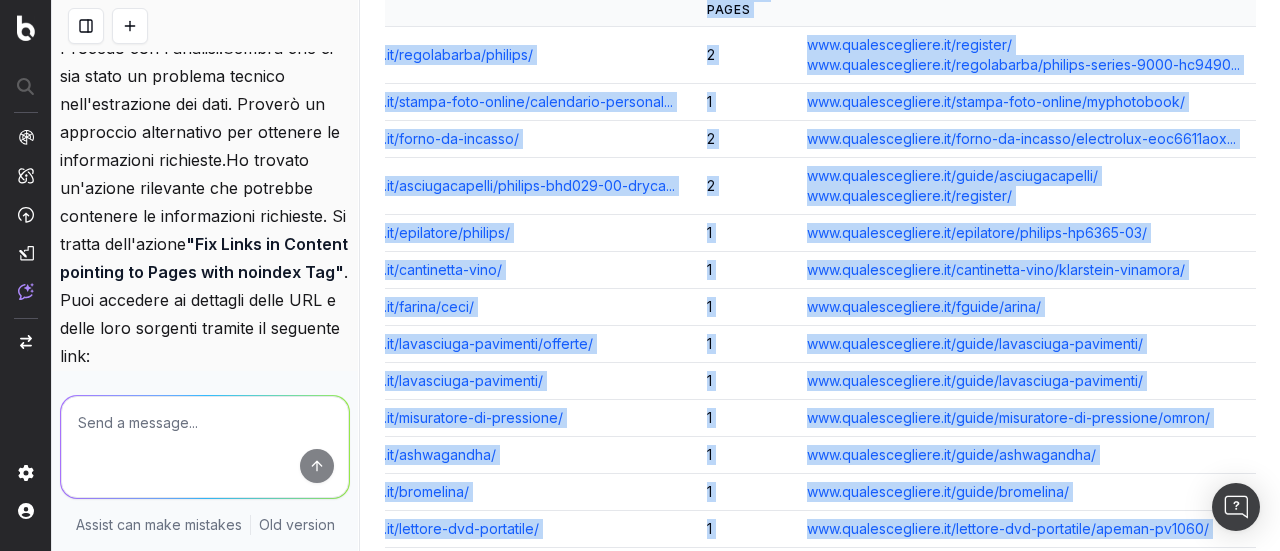 scroll, scrollTop: 0, scrollLeft: 0, axis: both 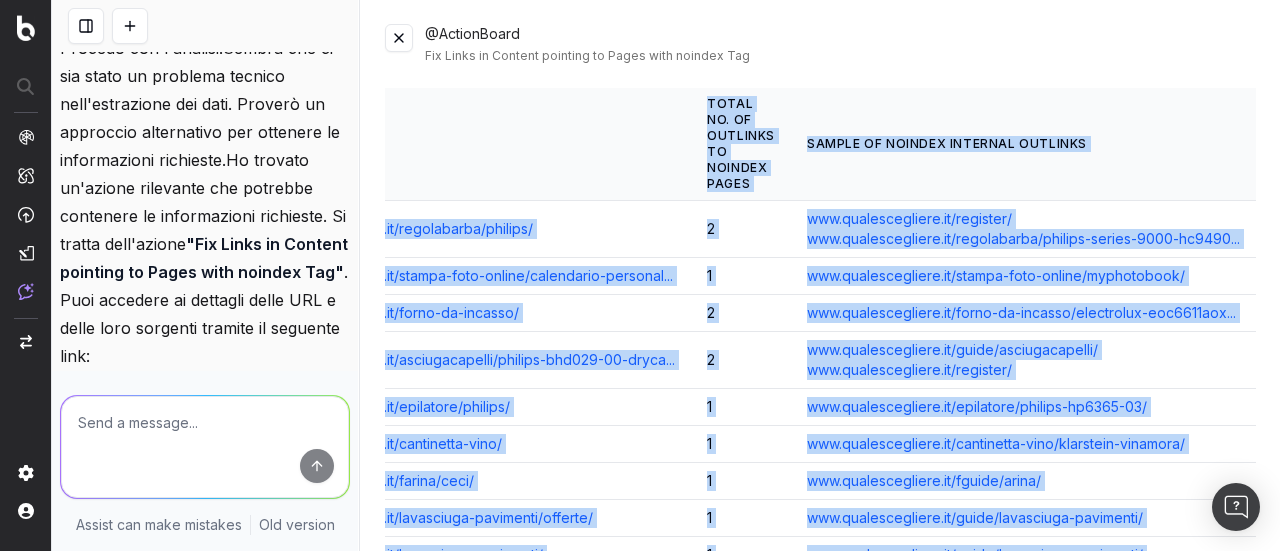 click on "@ActionBoard Fix Links in Content pointing to Pages with noindex Tag Full URL Total No. of Outlinks to Noindex Pages Sample of Noindex Internal Outlinks www.qualescegliere.it/regolabarba/philips/ 2 www.qualescegliere.it/register/ www.qualescegliere.it/regolabarba/philips-series-9000-hc9490... www.qualescegliere.it/stampa-foto-online/calendario-personal... 1 www.qualescegliere.it/stampa-foto-online/myphotobook/ www.qualescegliere.it/forno-da-incasso/ 2 www.qualescegliere.it/forno-da-incasso/electrolux-eoc6611aox... www.qualescegliere.it/asciugacapelli/philips-bhd029-00-dryca... 2 www.qualescegliere.it/guide/asciugacapelli/ www.qualescegliere.it/register/ www.qualescegliere.it/epilatore/philips/ 1 www.qualescegliere.it/epilatore/philips-hp6365-03/ www.qualescegliere.it/cantinetta-vino/ 1 www.qualescegliere.it/cantinetta-vino/klarstein-vinamora/ www.qualescegliere.it/farina/ceci/ 1 www.qualescegliere.it/fguide/arina/ www.qualescegliere.it/lavasciuga-pavimenti/offerte/ 1 1 1 www.qualescegliere.it/ashwagandha/ 1 1" at bounding box center [820, 275] 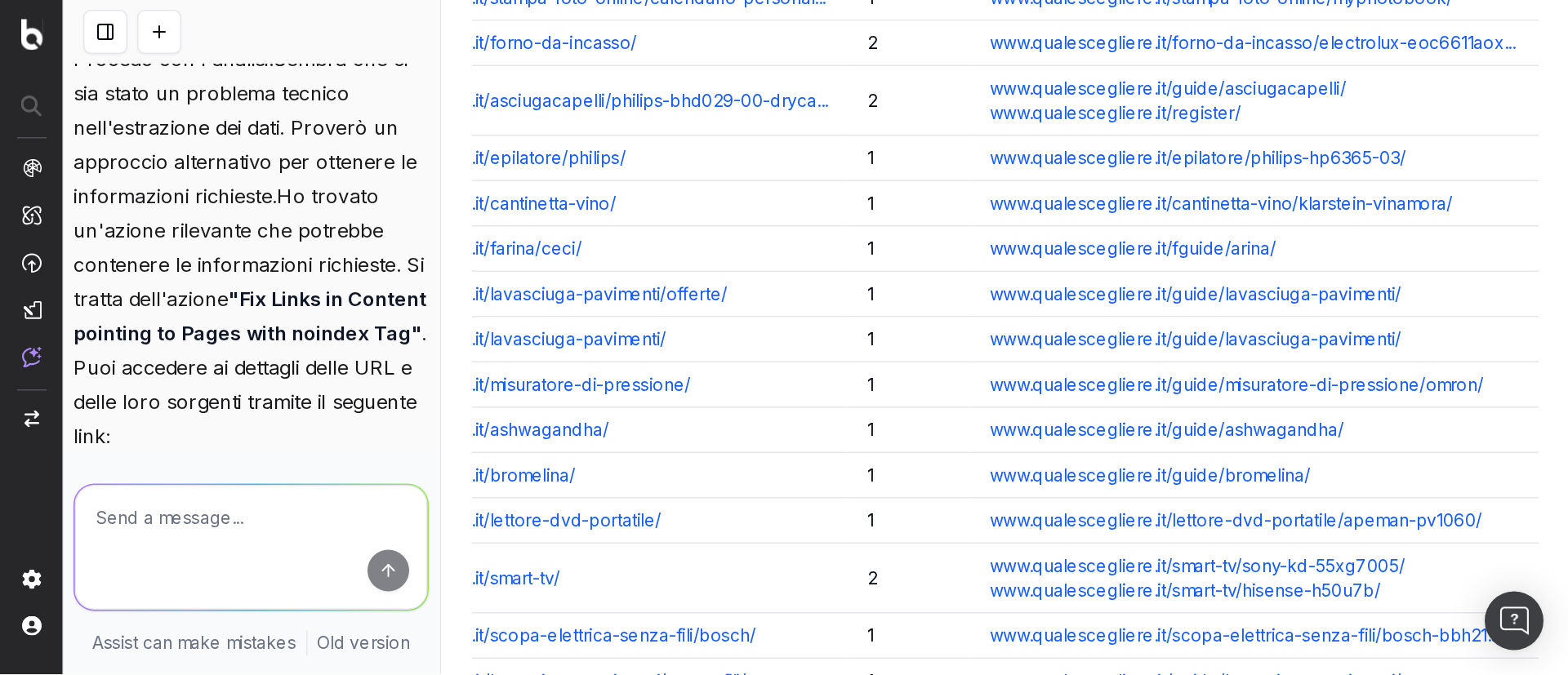 scroll, scrollTop: 224, scrollLeft: 0, axis: vertical 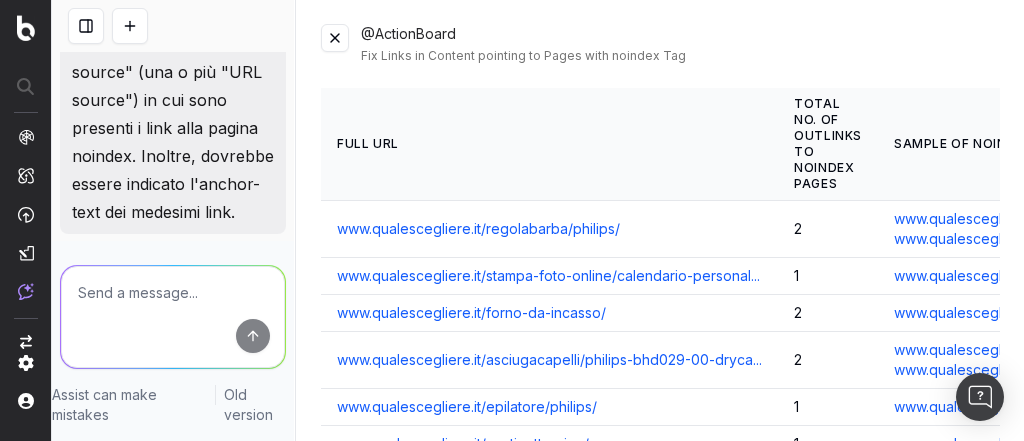 click at bounding box center (335, 38) 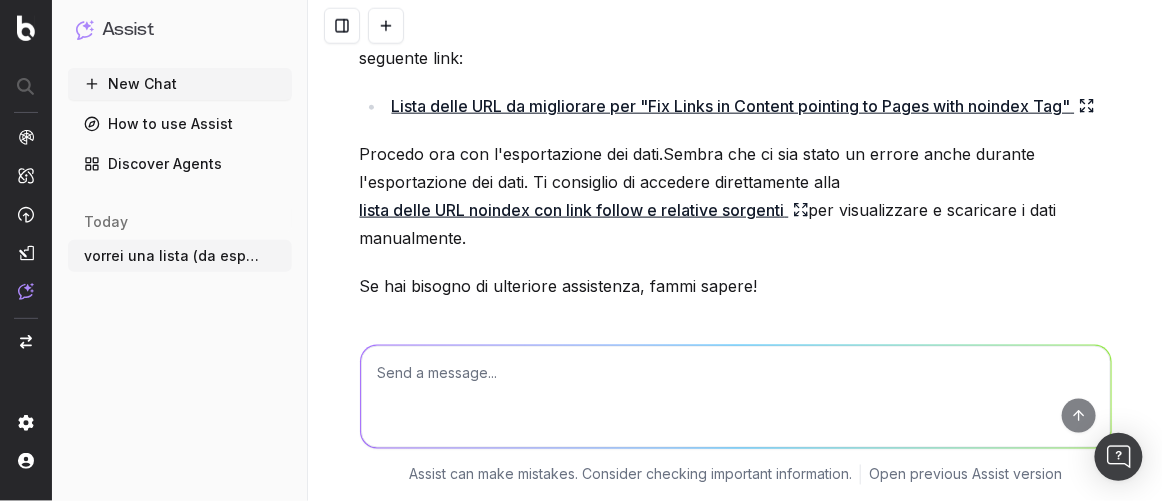 scroll, scrollTop: 686, scrollLeft: 0, axis: vertical 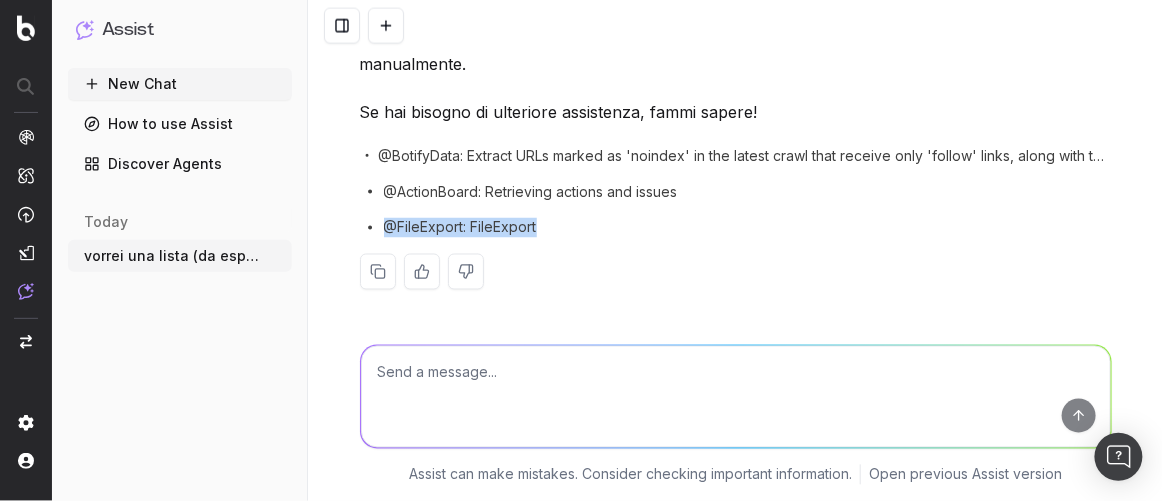 drag, startPoint x: 541, startPoint y: 231, endPoint x: 379, endPoint y: 229, distance: 162.01234 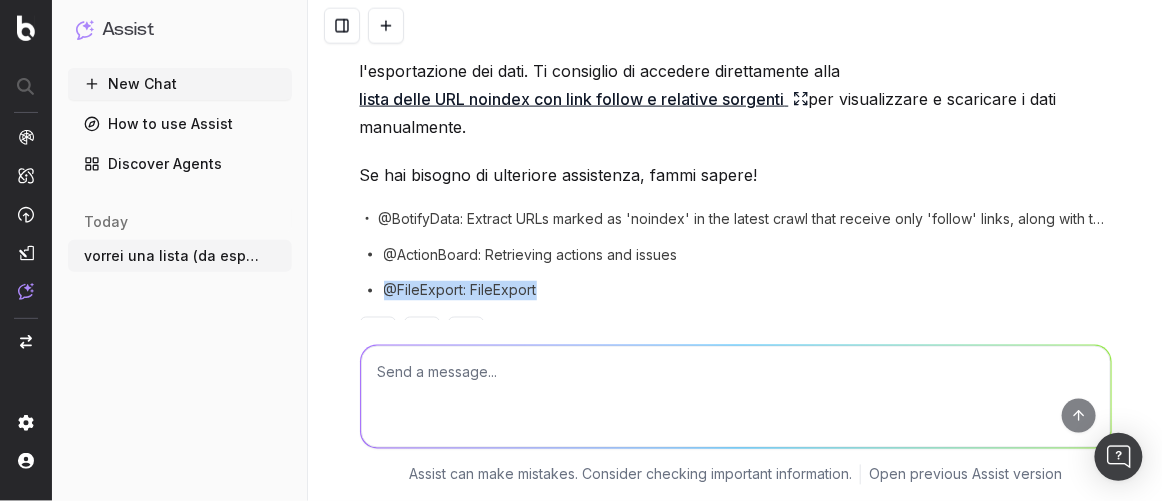 scroll, scrollTop: 686, scrollLeft: 0, axis: vertical 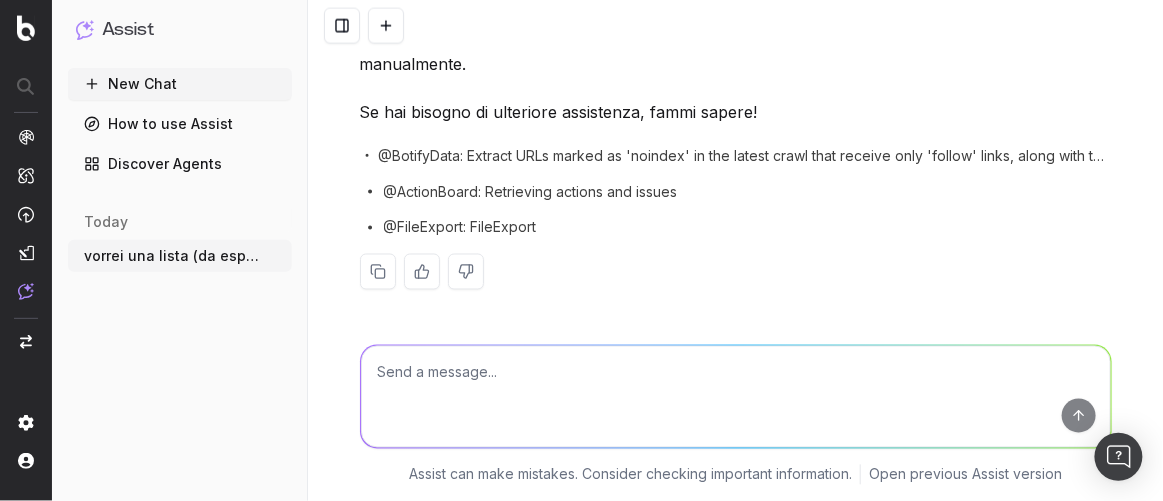click at bounding box center [736, 397] 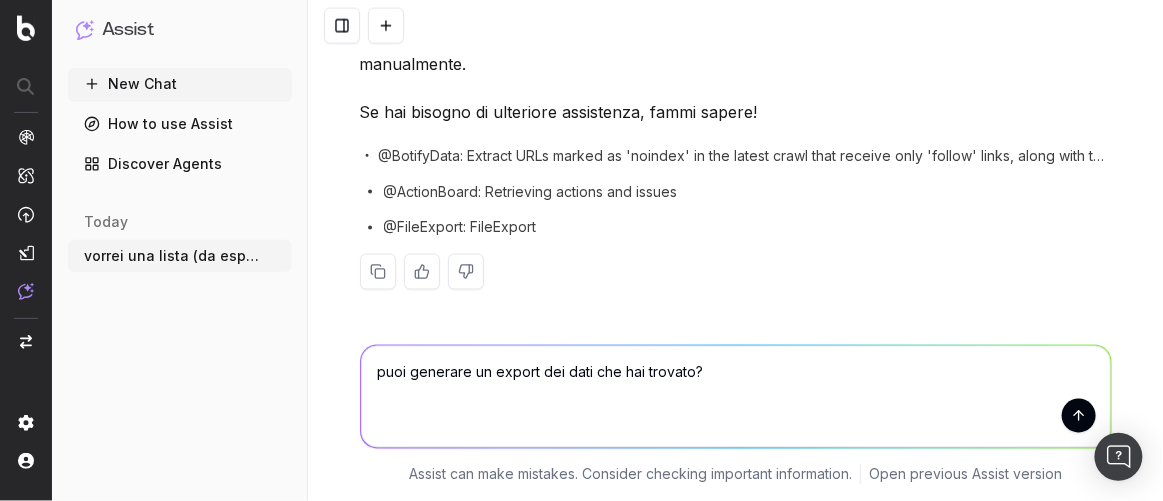 paste on "@FileExport: FileExport" 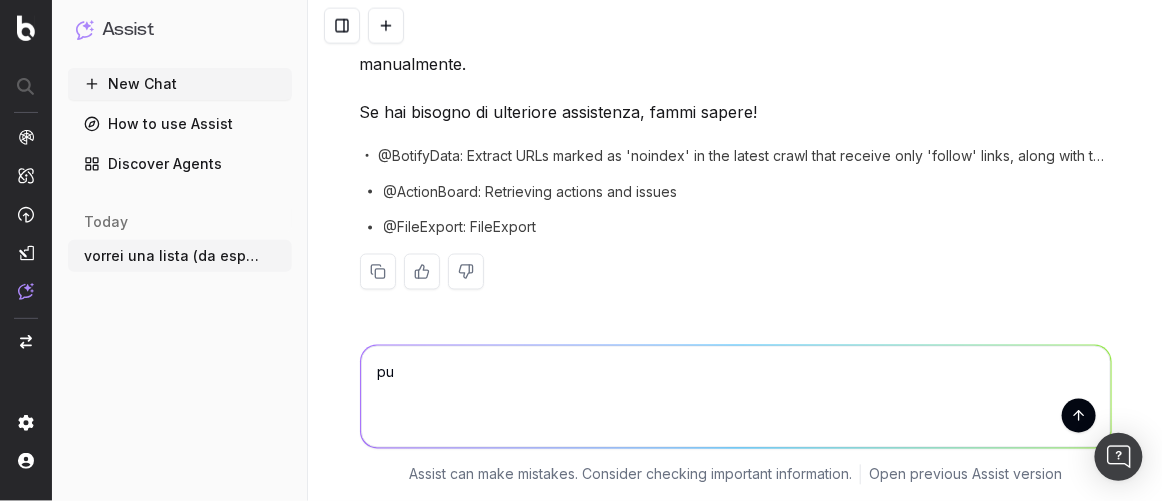 type on "p" 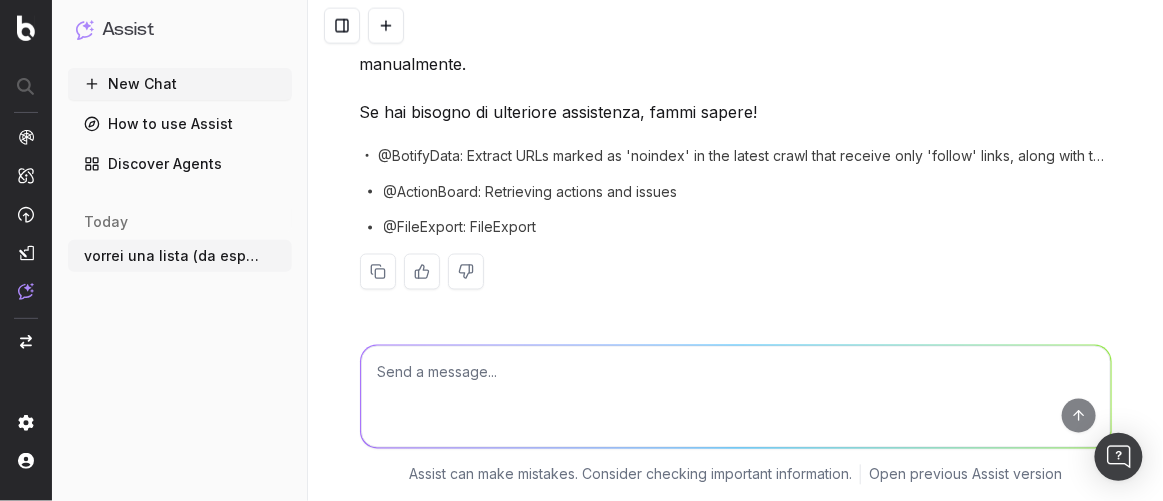 paste on "@FileExport: FileExport" 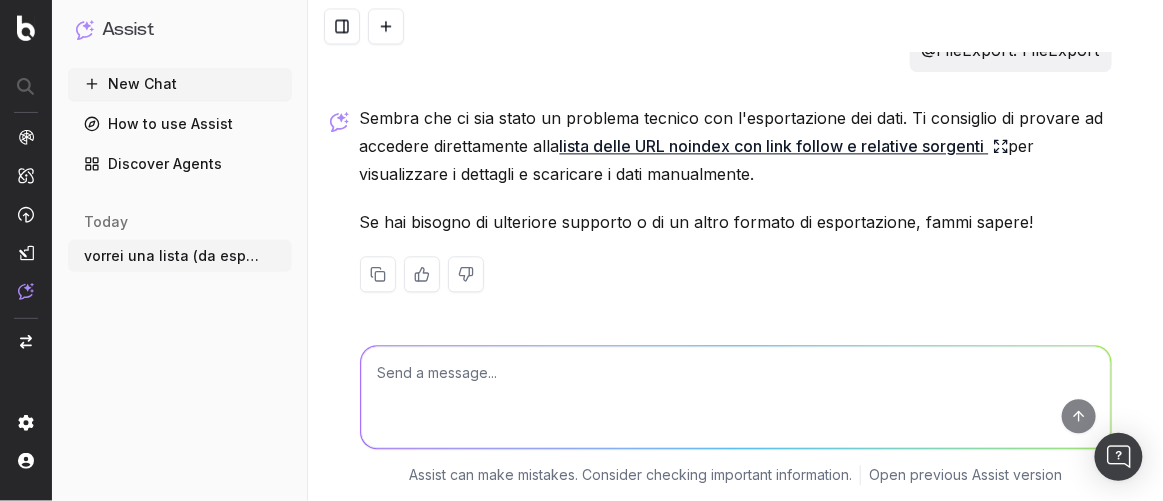 scroll, scrollTop: 982, scrollLeft: 0, axis: vertical 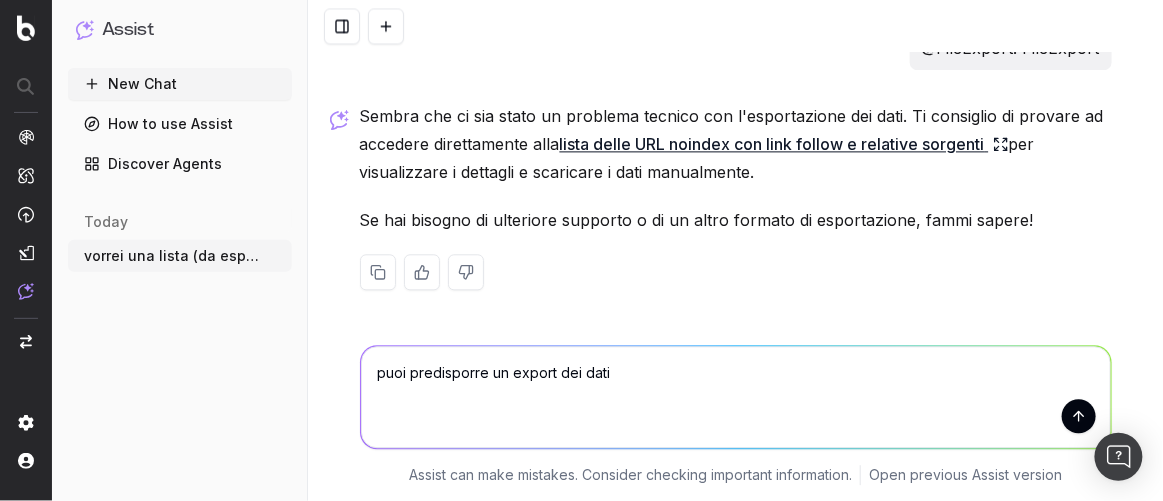 type on "puoi predisporre un export dei dati?" 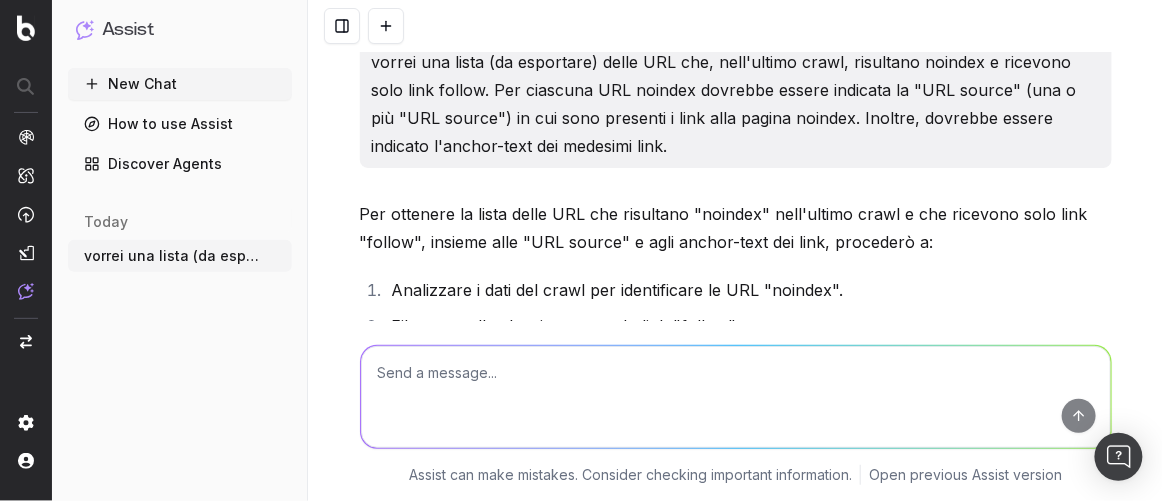 scroll, scrollTop: 0, scrollLeft: 0, axis: both 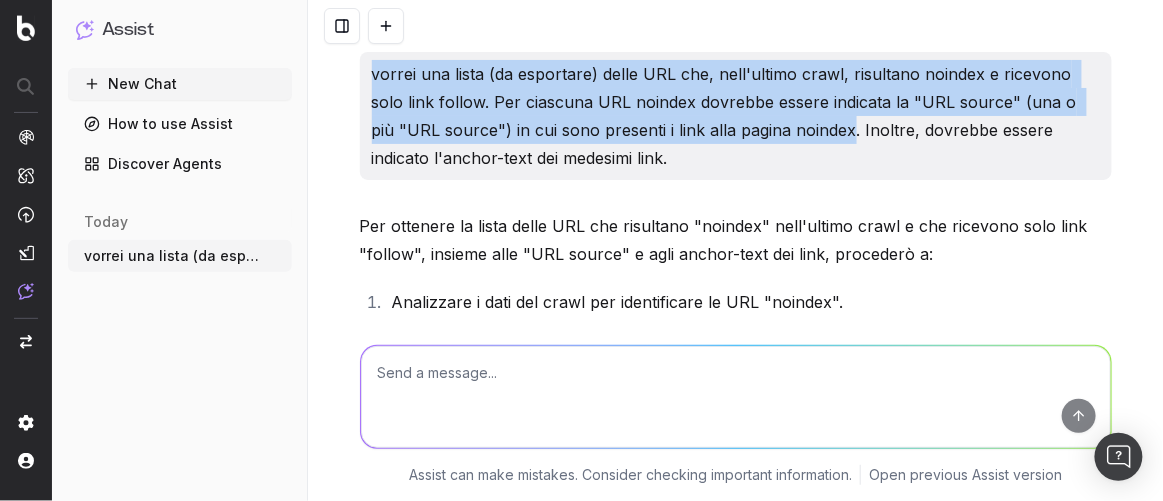 drag, startPoint x: 366, startPoint y: 75, endPoint x: 770, endPoint y: 125, distance: 407.0823 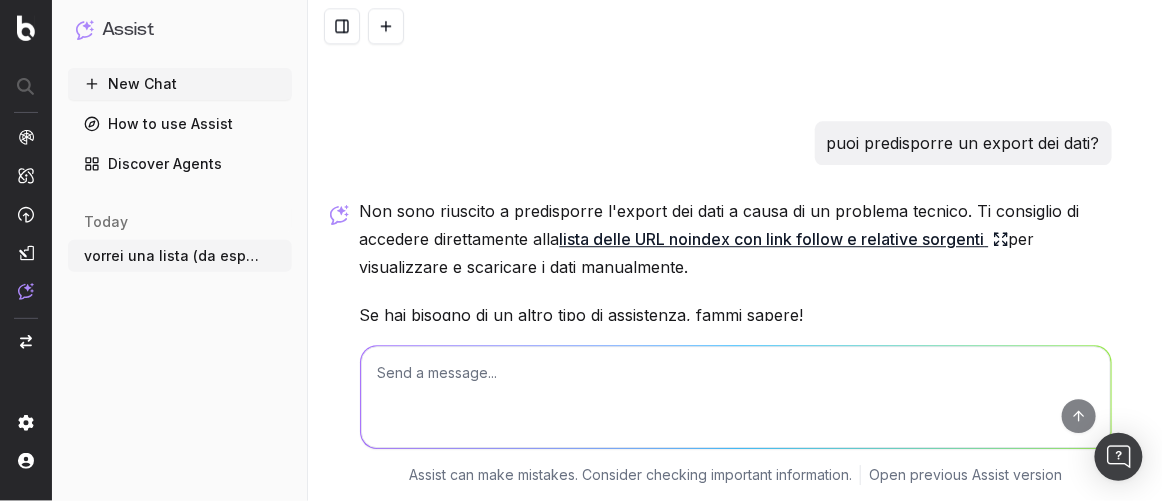 scroll, scrollTop: 1272, scrollLeft: 0, axis: vertical 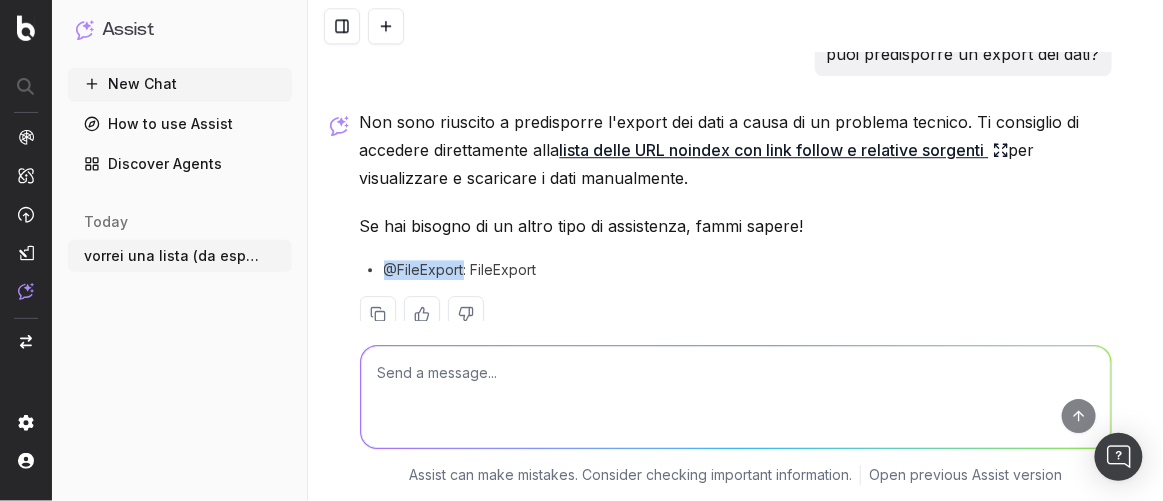 drag, startPoint x: 376, startPoint y: 267, endPoint x: 456, endPoint y: 262, distance: 80.1561 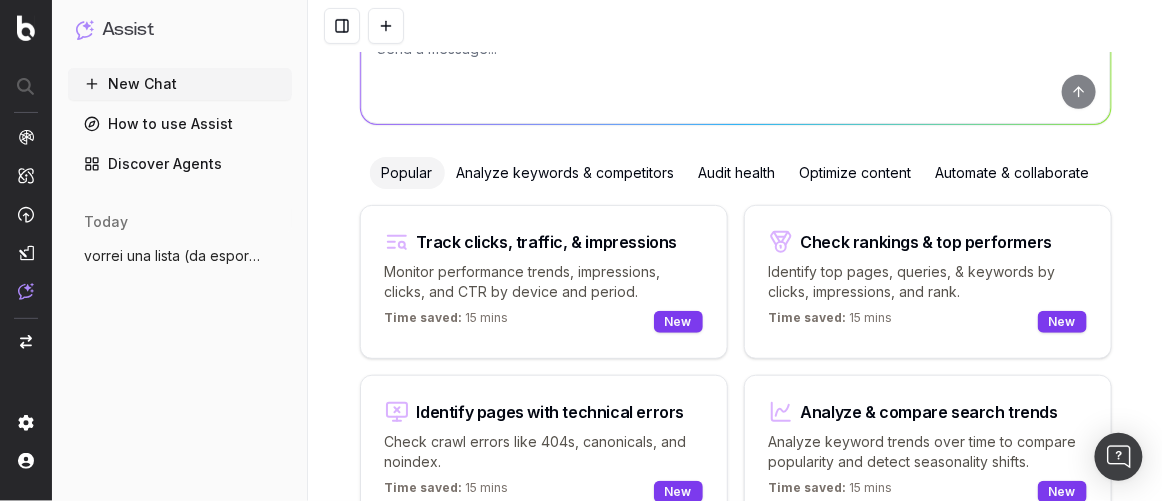 scroll, scrollTop: 0, scrollLeft: 0, axis: both 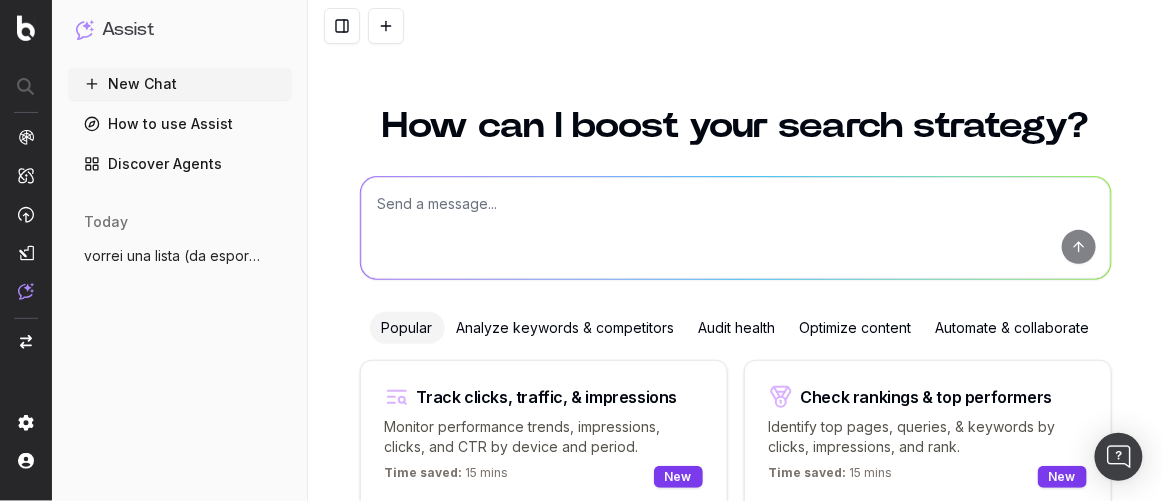 click at bounding box center [736, 228] 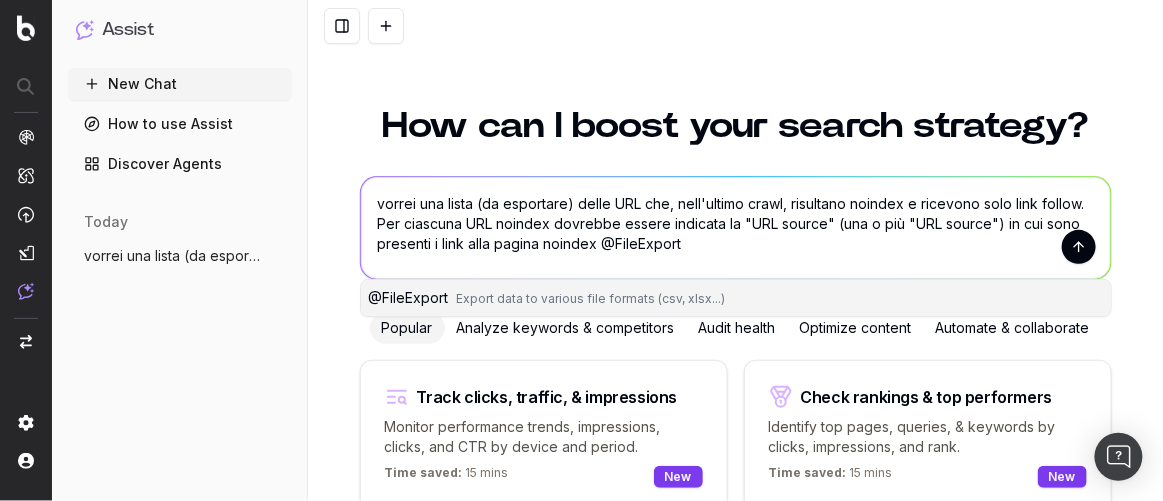 click on "vorrei una lista (da esportare) delle URL che, nell'ultimo crawl, risultano noindex e ricevono solo link follow. Per ciascuna URL noindex dovrebbe essere indicata la "URL source" (una o più "URL source") in cui sono presenti i link alla pagina noindex @FileExport" at bounding box center (736, 228) 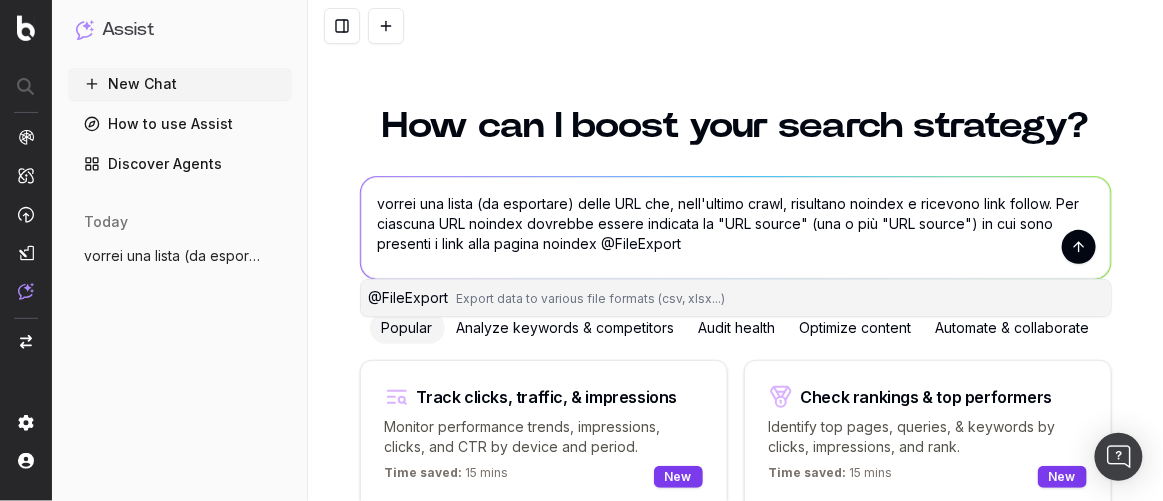 drag, startPoint x: 466, startPoint y: 247, endPoint x: 469, endPoint y: 272, distance: 25.179358 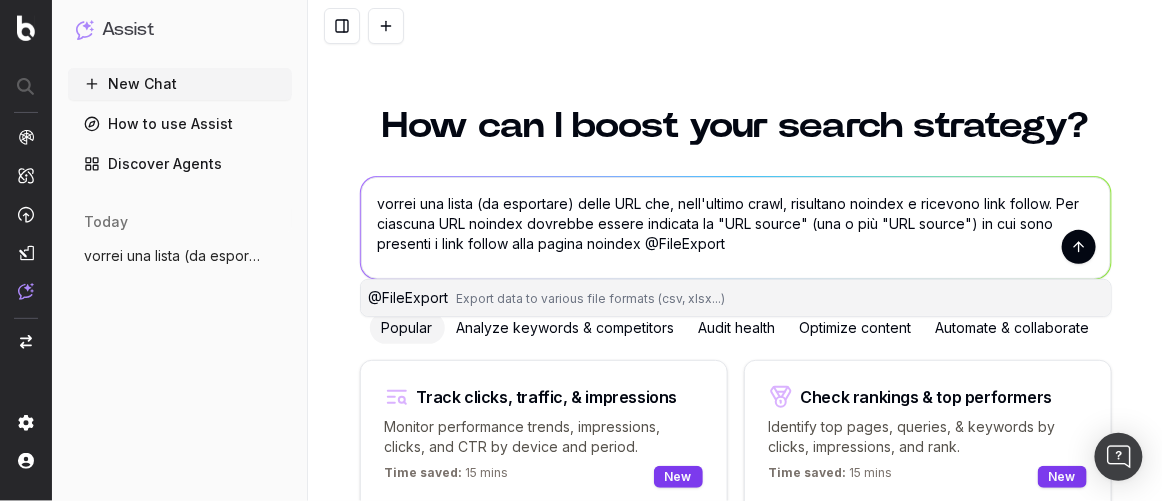 click on "vorrei una lista (da esportare) delle URL che, nell'ultimo crawl, risultano noindex e ricevono link follow. Per ciascuna URL noindex dovrebbe essere indicata la "URL source" (una o più "URL source") in cui sono presenti i link follow alla pagina noindex @FileExport" at bounding box center (736, 228) 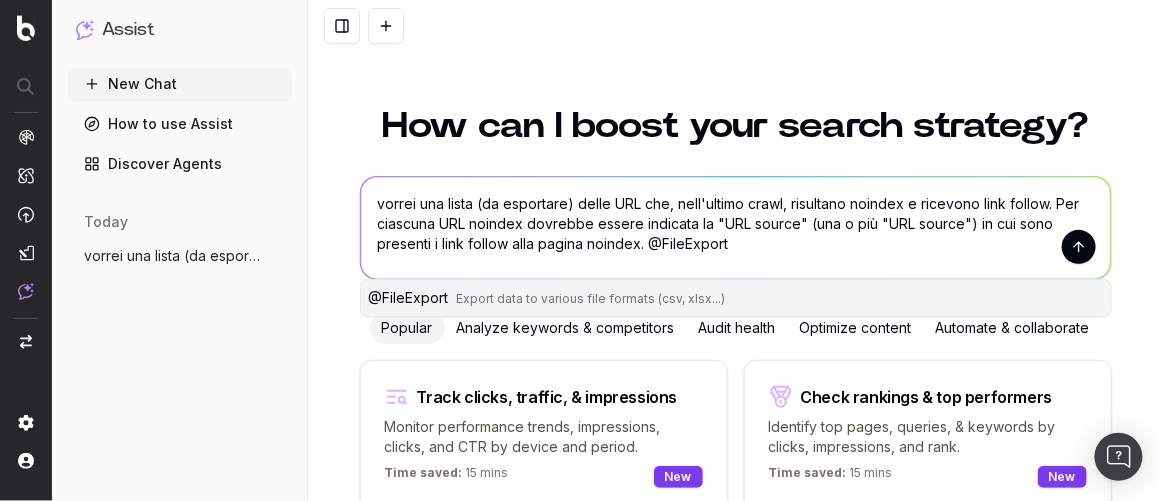 type on "vorrei una lista (da esportare) delle URL che, nell'ultimo crawl, risultano noindex e ricevono link follow. Per ciascuna URL noindex dovrebbe essere indicata la "URL source" (una o più "URL source") in cui sono presenti i link follow alla pagina noindex. @FileExport" 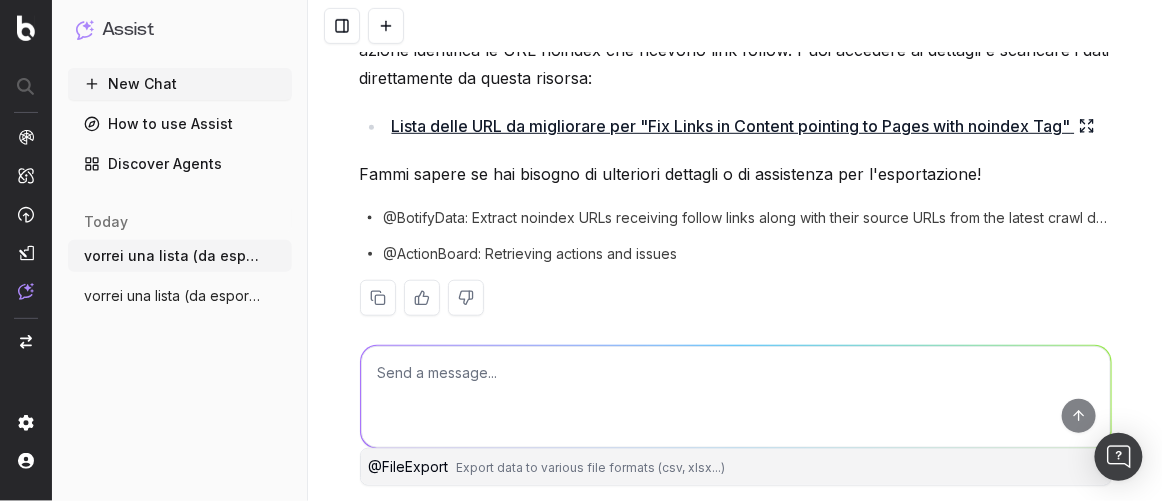 scroll, scrollTop: 258, scrollLeft: 0, axis: vertical 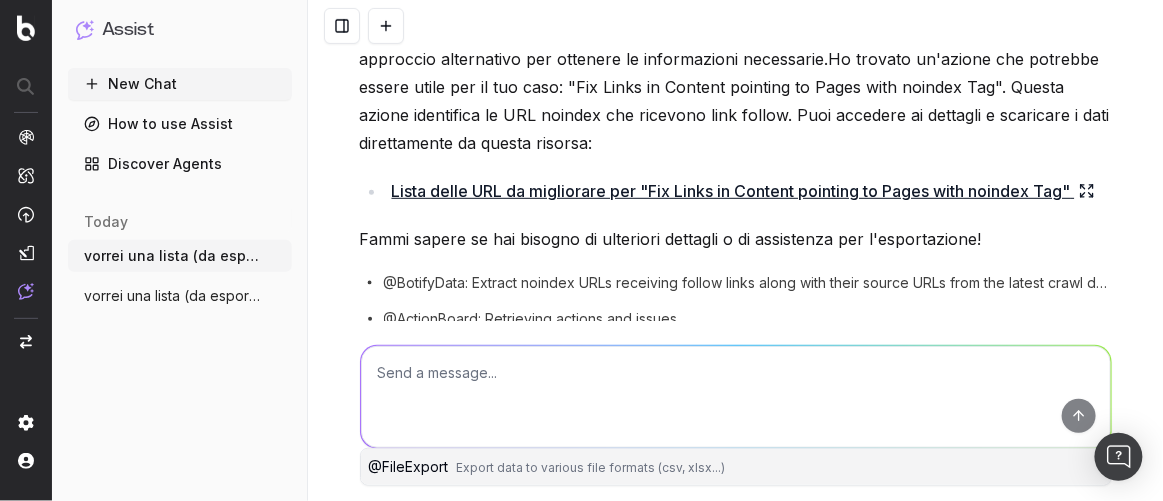 click on "Lista delle URL da migliorare per "Fix Links in Content pointing to Pages with noindex Tag"" at bounding box center [743, 191] 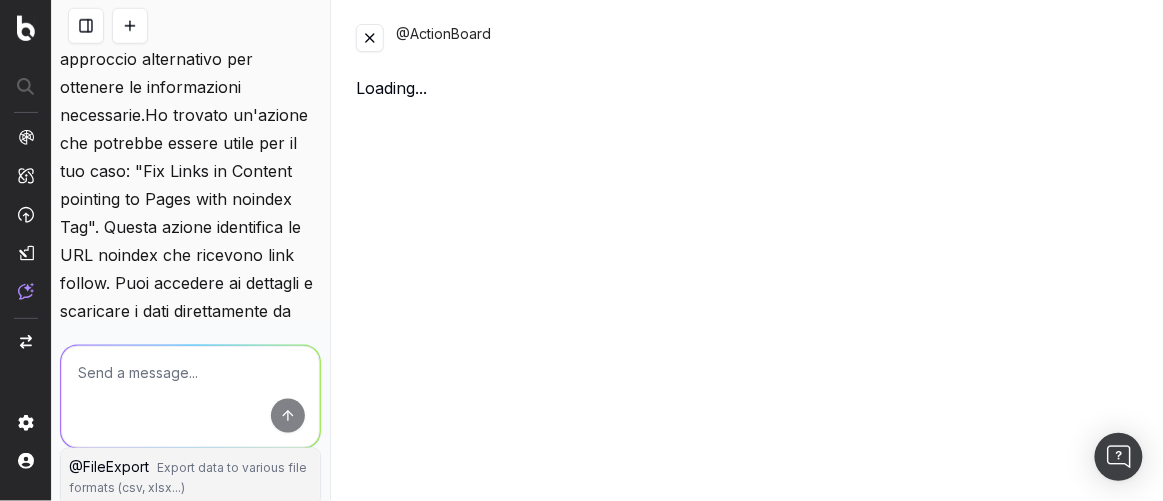 scroll, scrollTop: 363, scrollLeft: 0, axis: vertical 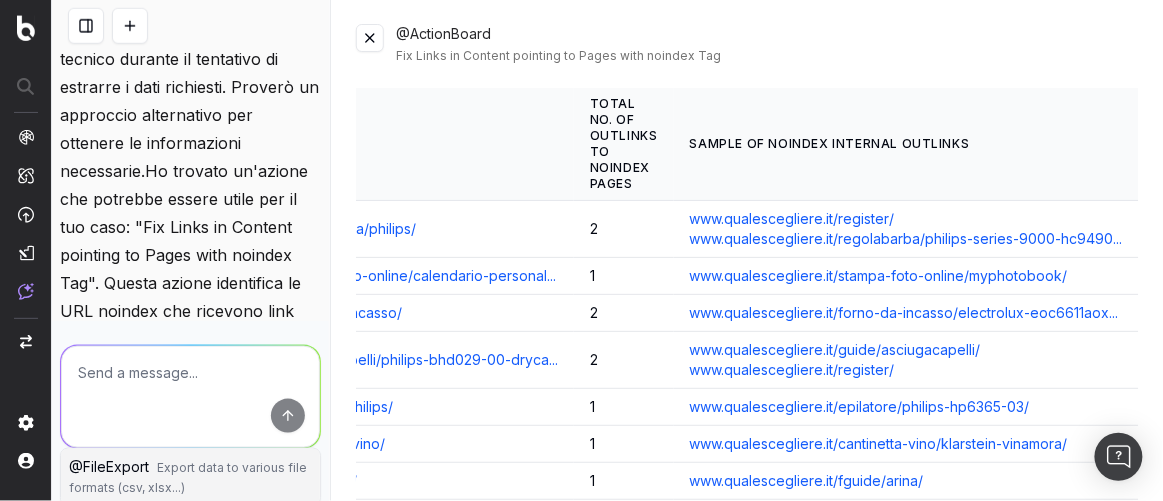 drag, startPoint x: 1081, startPoint y: 243, endPoint x: 1054, endPoint y: 94, distance: 151.42654 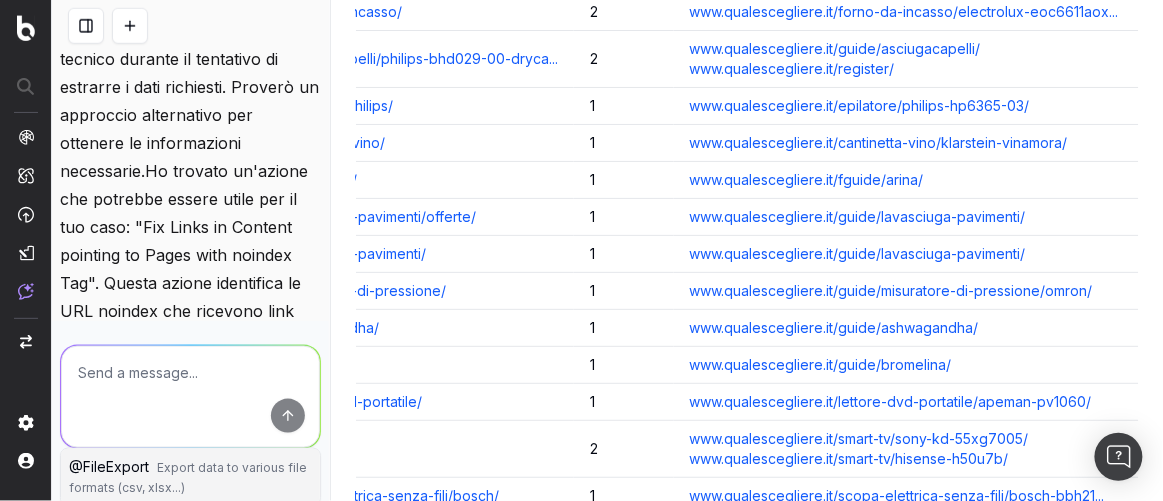 scroll, scrollTop: 363, scrollLeft: 0, axis: vertical 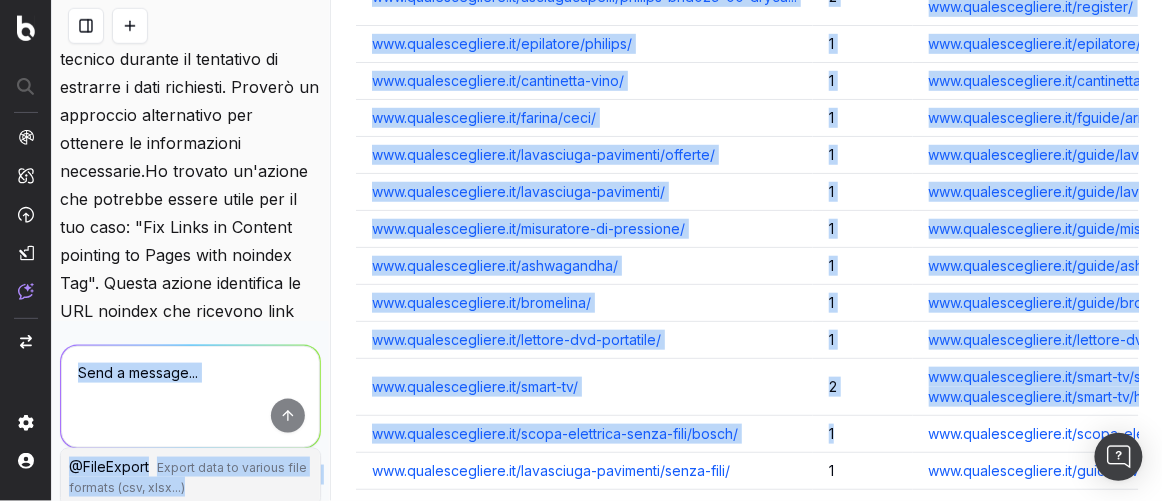 drag, startPoint x: 615, startPoint y: 420, endPoint x: 238, endPoint y: 422, distance: 377.0053 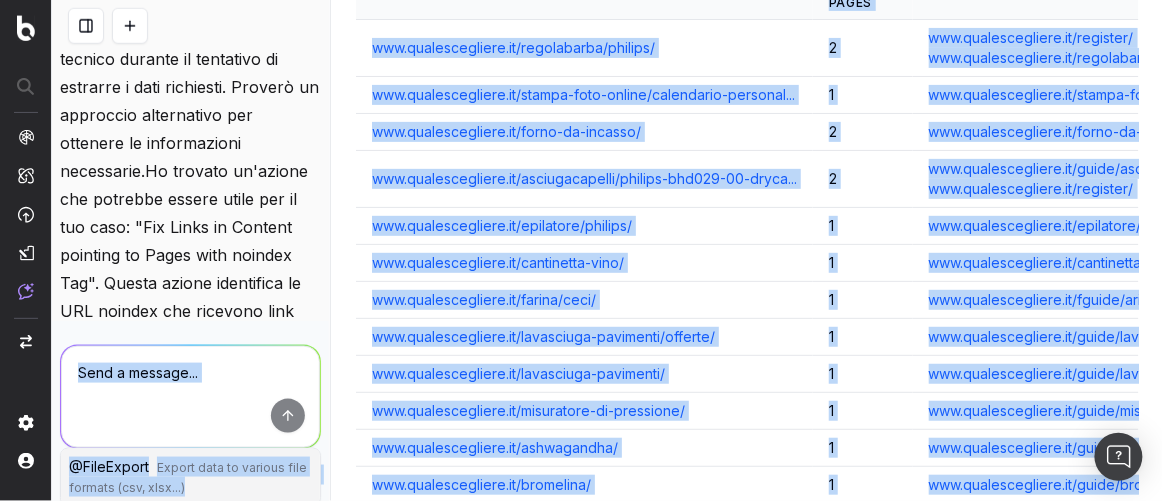 click on "www.qualescegliere.it/asciugacapelli/philips-bhd029-00-dryca..." at bounding box center [584, 179] 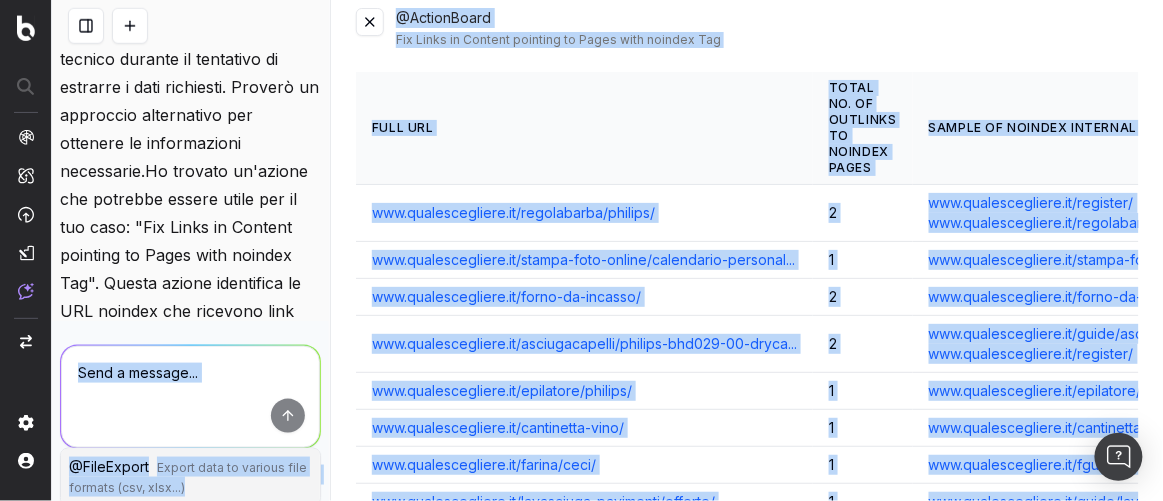 scroll, scrollTop: 0, scrollLeft: 0, axis: both 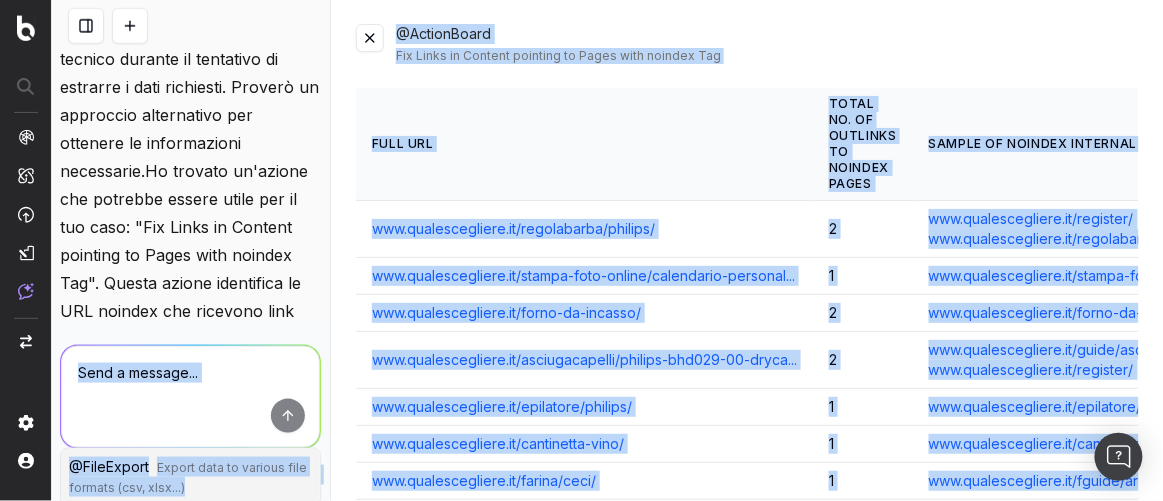 click on "@ActionBoard Fix Links in Content pointing to Pages with noindex Tag" at bounding box center [767, 44] 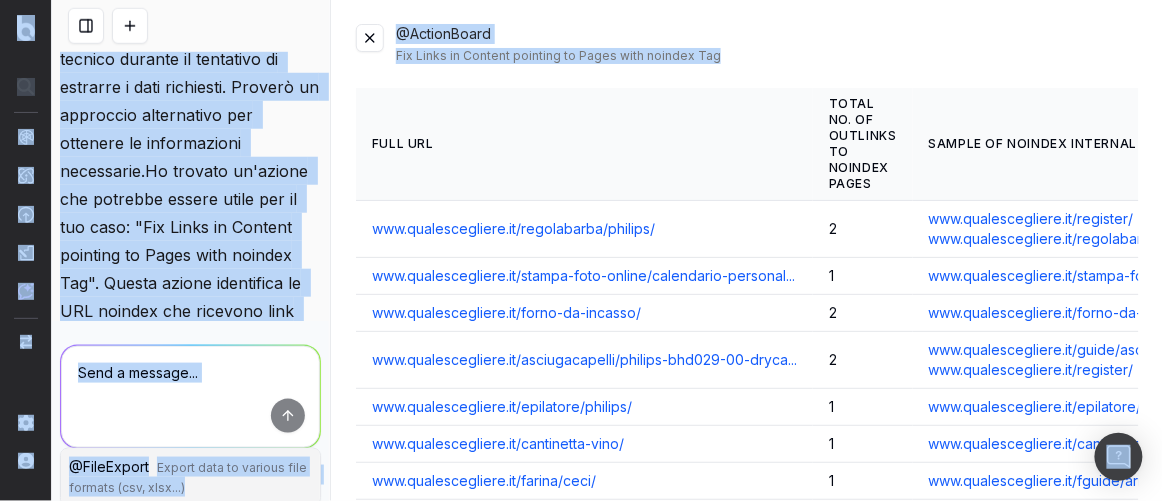 click on "Full URL" at bounding box center (584, 144) 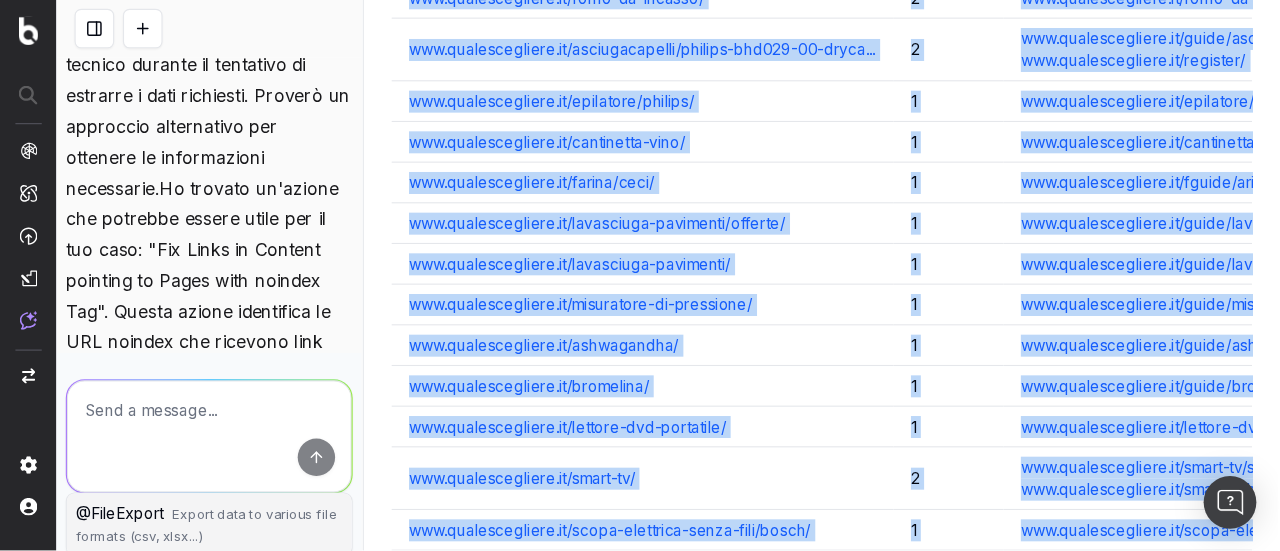 scroll, scrollTop: 621, scrollLeft: 0, axis: vertical 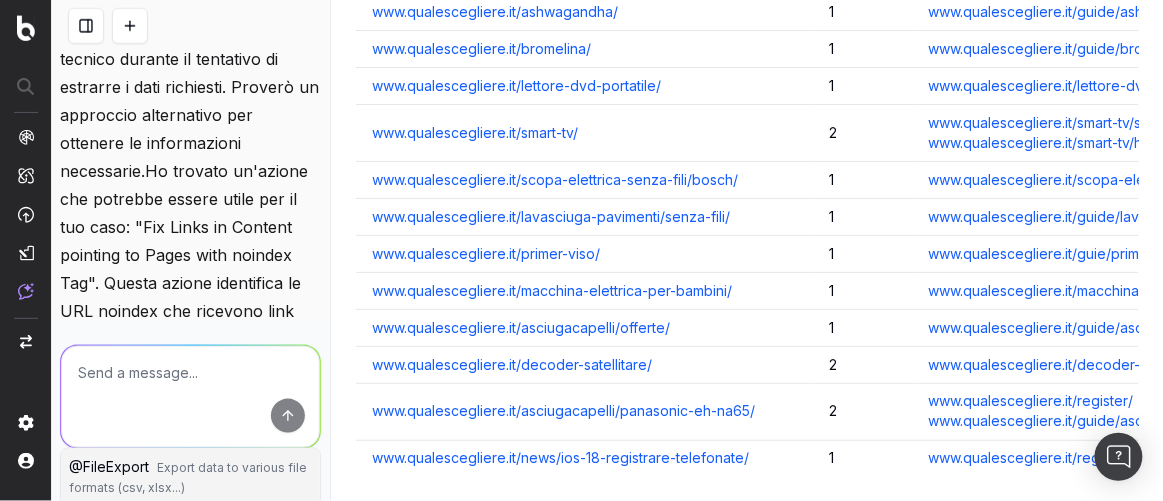 drag, startPoint x: 399, startPoint y: 37, endPoint x: 1157, endPoint y: 473, distance: 874.4484 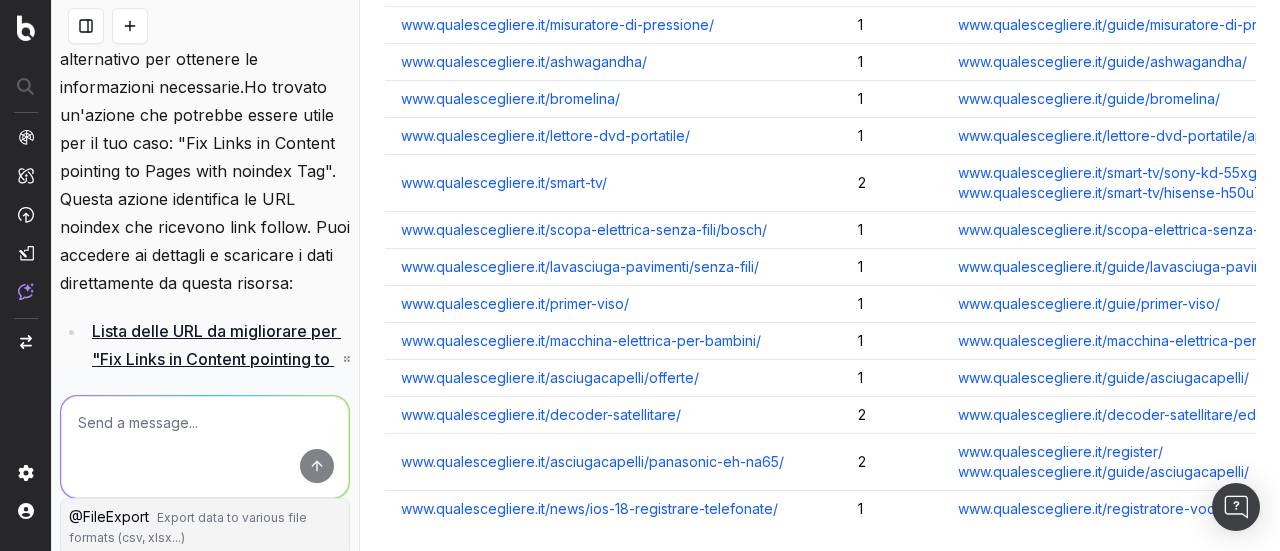 scroll, scrollTop: 363, scrollLeft: 0, axis: vertical 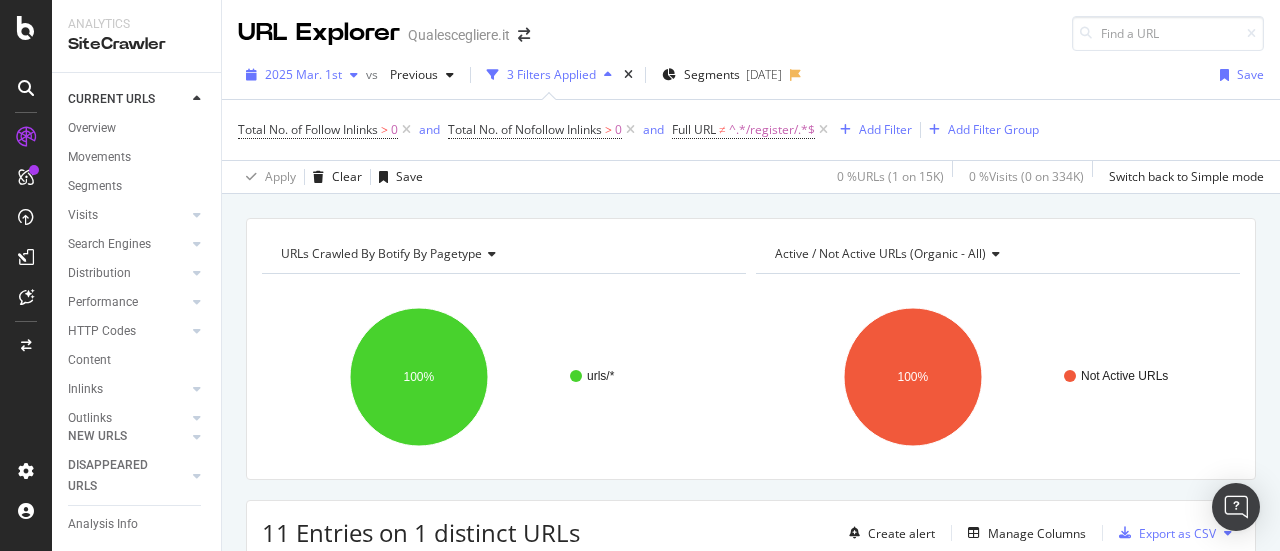 click on "2025 Mar. 1st" at bounding box center (303, 74) 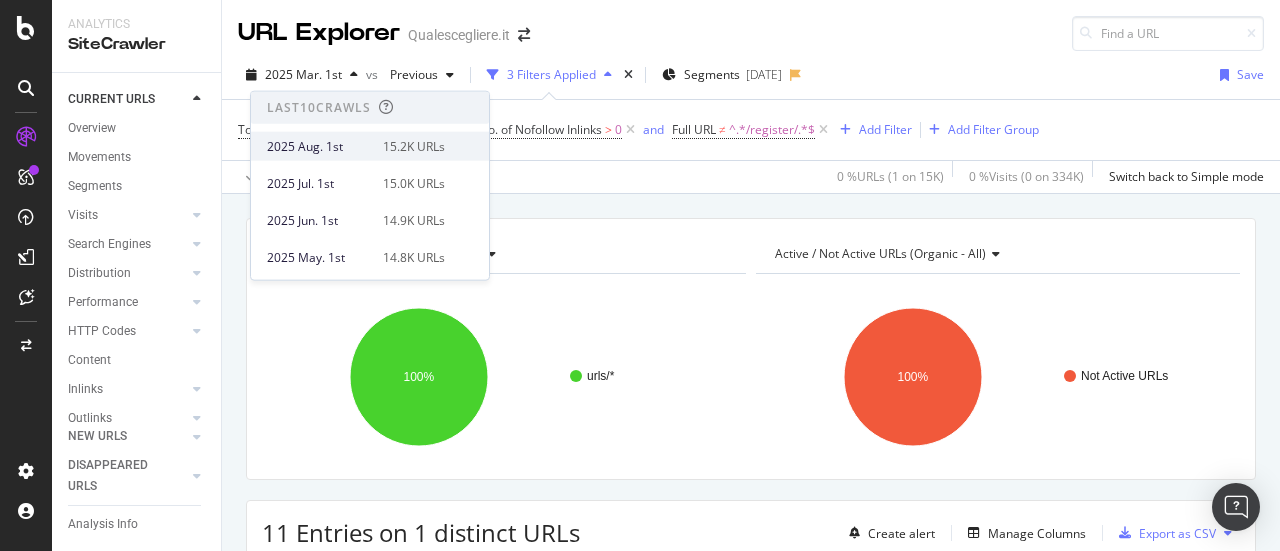 click on "2025 Aug. 1st" at bounding box center (319, 146) 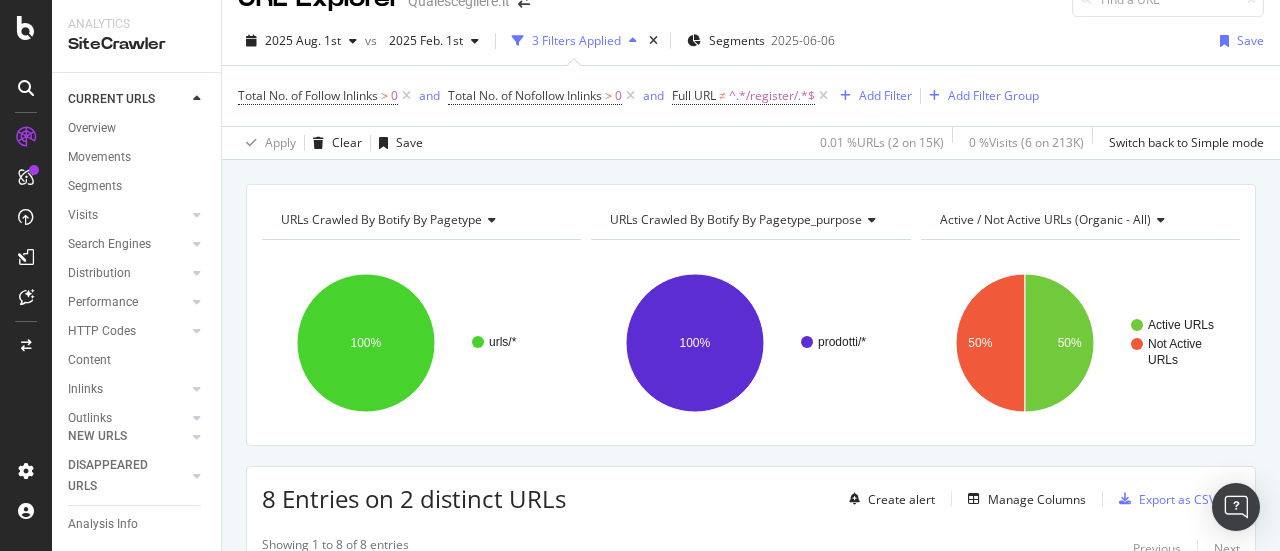 scroll, scrollTop: 0, scrollLeft: 0, axis: both 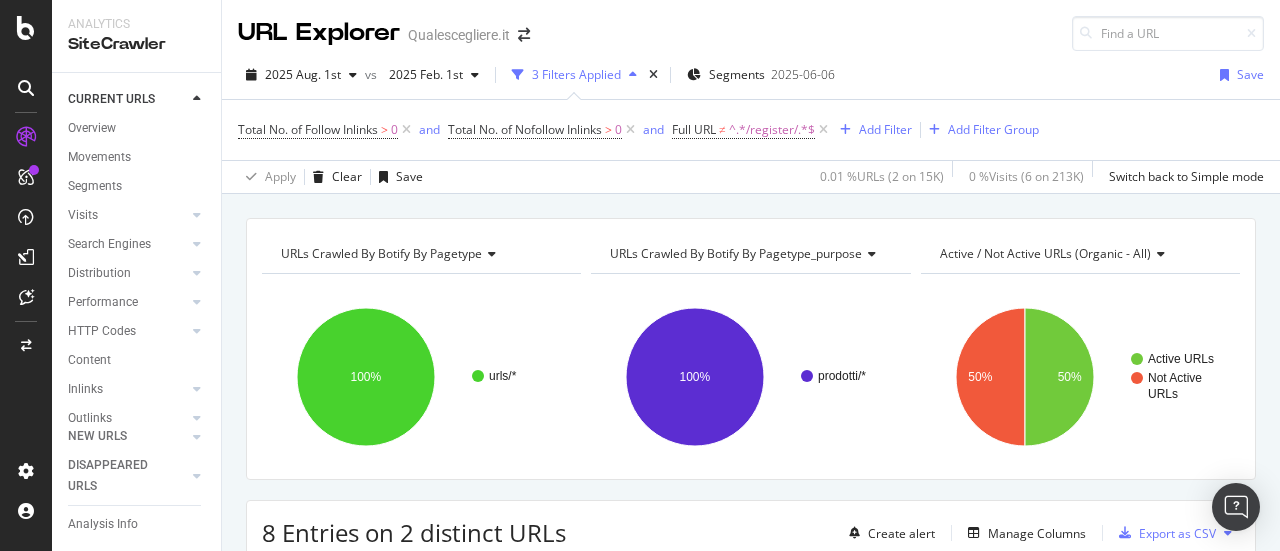 click on "URLs Crawled By Botify By pagetype
Chart (by Value) Table Expand Export as CSV Export as PNG Add to Custom Report
×
urls/* 100% pagetype Crawled URLs urls/* 2 urls/*
URLs Crawled By Botify By pagetype_purpose
Chart (by Value) Table Expand Export as CSV Export as PNG Add to Custom Report
×
prodotti/* 100% pagetype_purpose Crawled URLs prodotti/* 2 prodotti/*
Active / Not Active URLs (organic - all)
Chart (by Value) Table Expand Export as CSV Export as PNG Add to Custom Report
×
Active URLs Not Active URLs 50%" at bounding box center (751, 218) 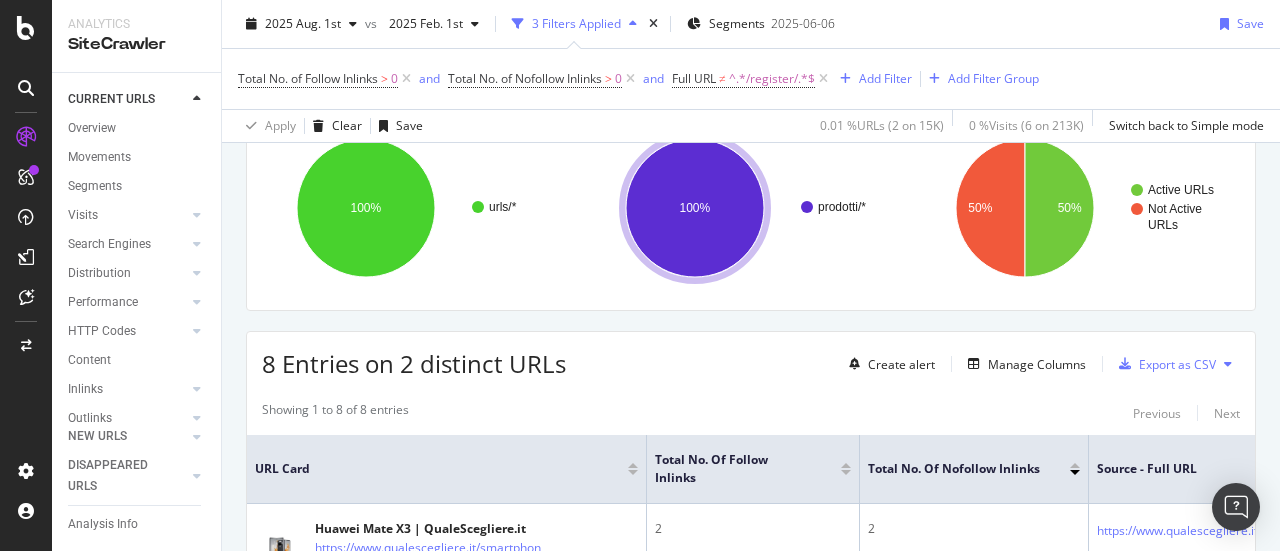 scroll, scrollTop: 100, scrollLeft: 0, axis: vertical 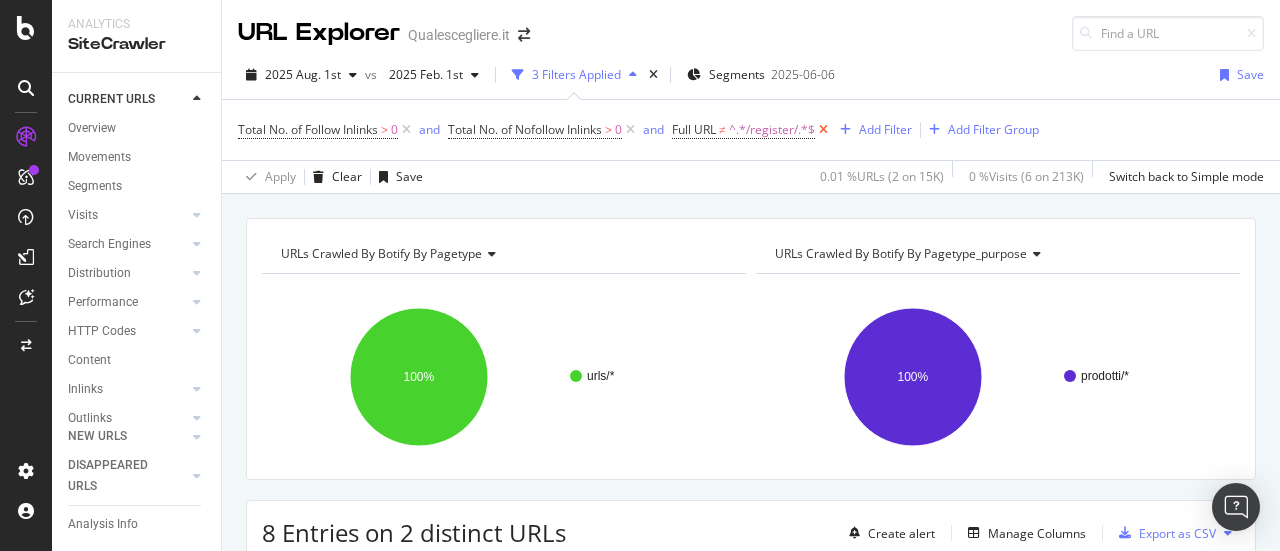 click at bounding box center (823, 130) 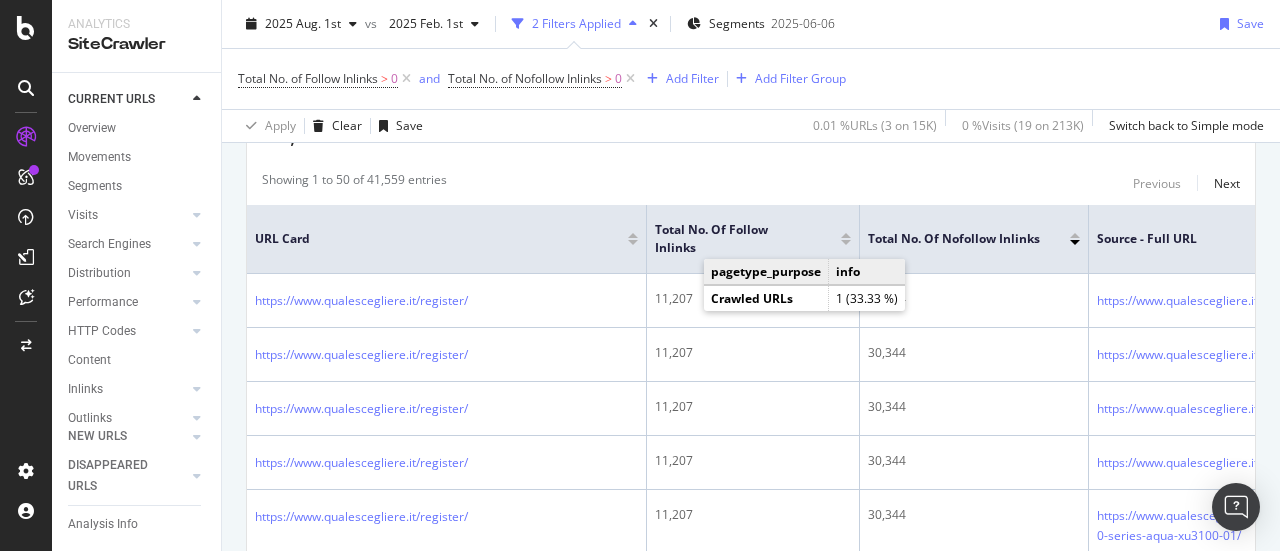 scroll, scrollTop: 400, scrollLeft: 0, axis: vertical 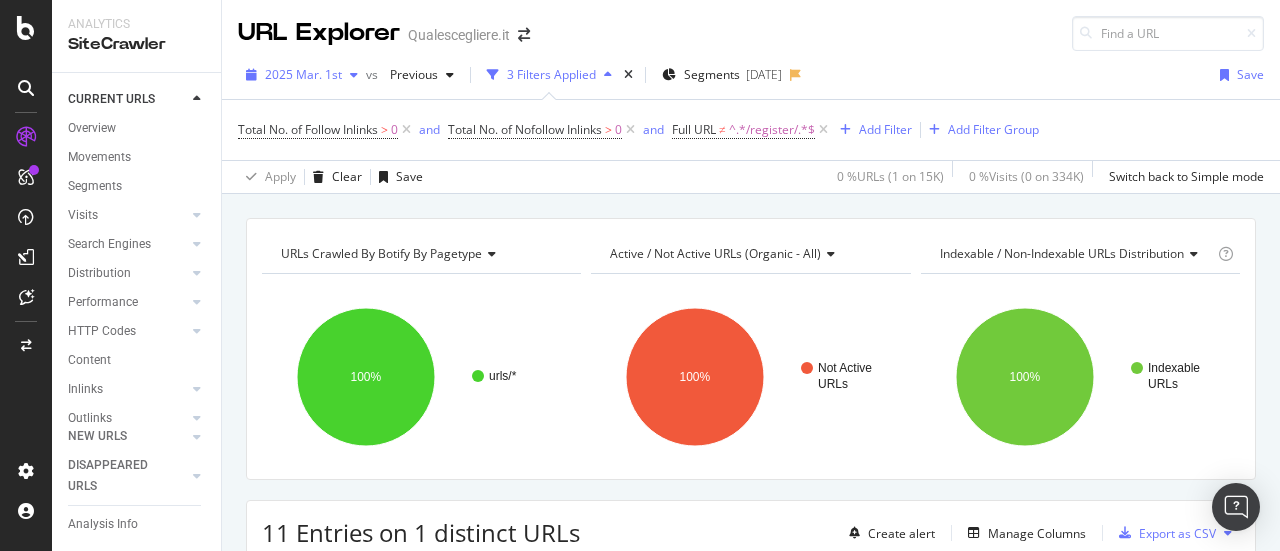 click on "2025 Mar. 1st" at bounding box center (303, 74) 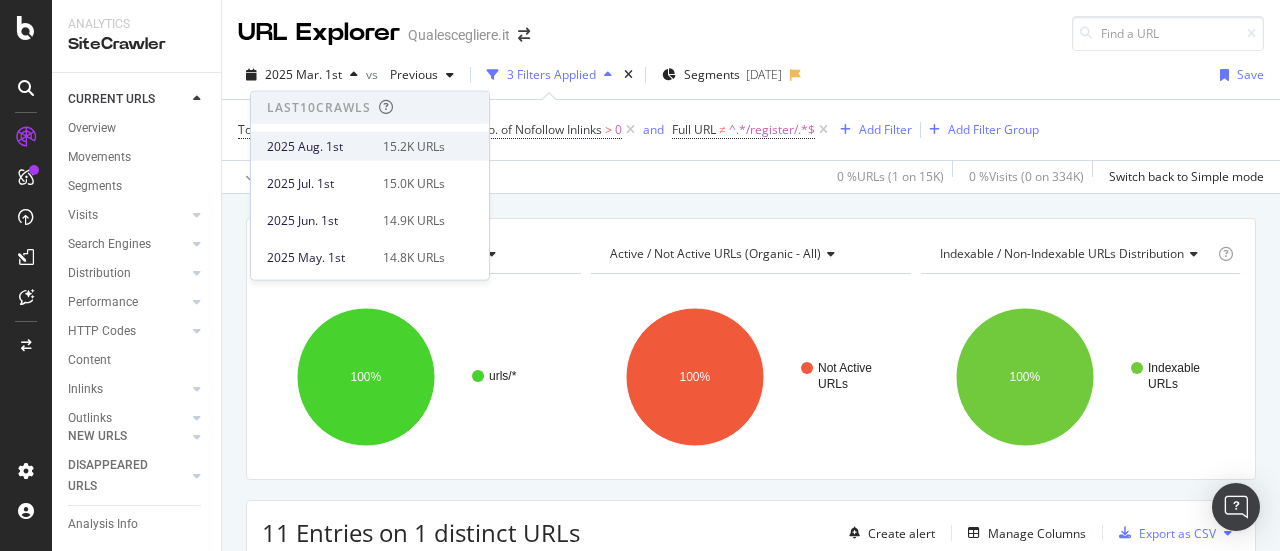 click on "2025 Aug. 1st" at bounding box center [319, 146] 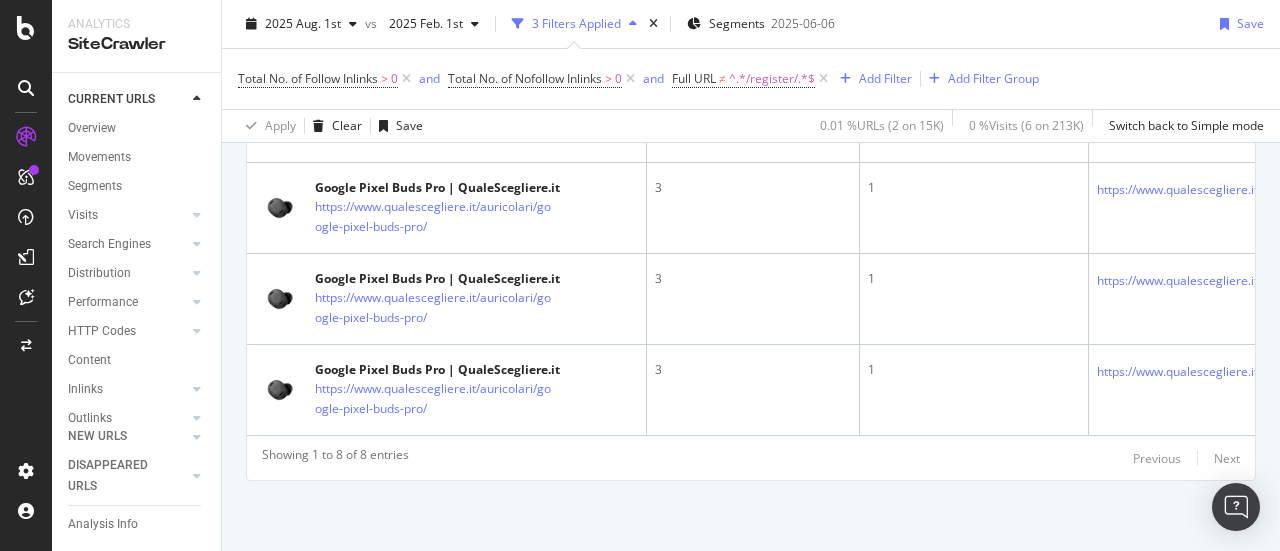 scroll, scrollTop: 974, scrollLeft: 0, axis: vertical 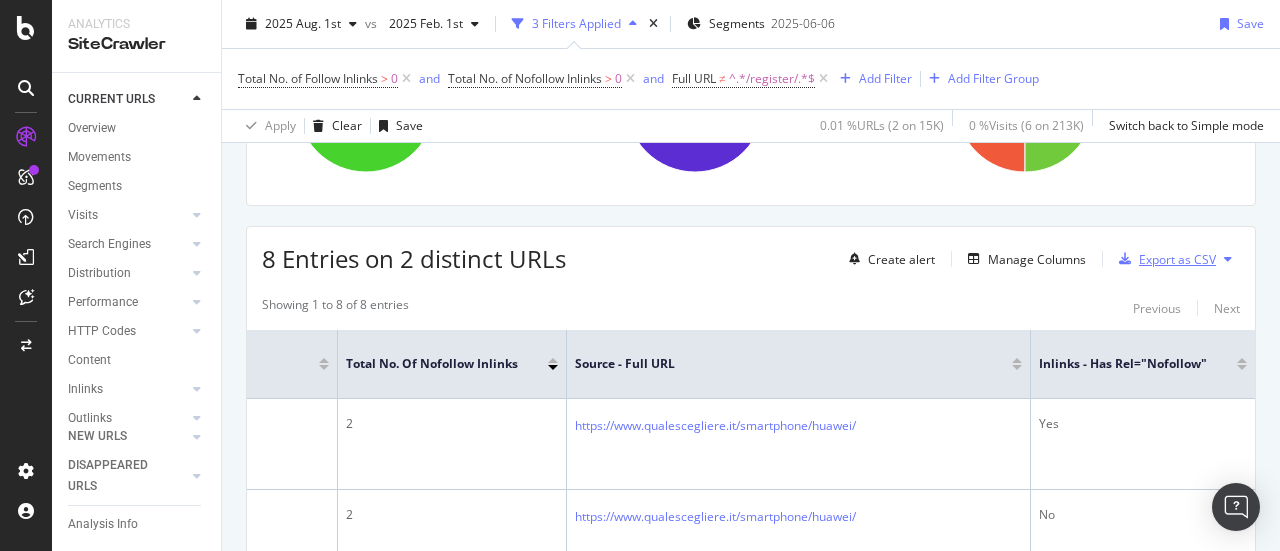 click on "Export as CSV" at bounding box center (1177, 259) 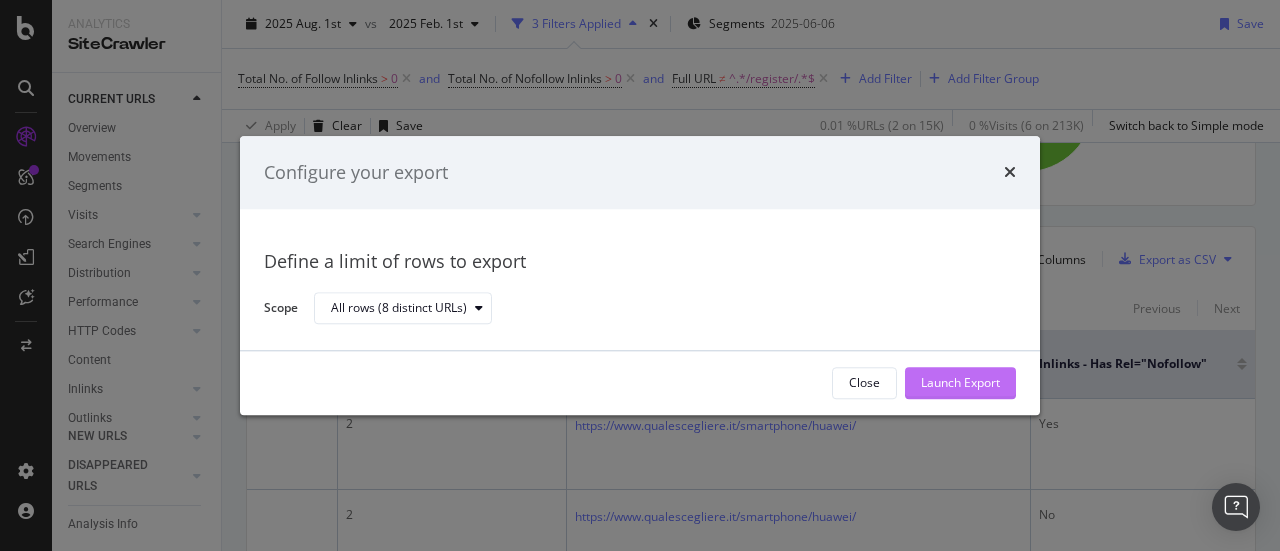 click on "Launch Export" at bounding box center [960, 383] 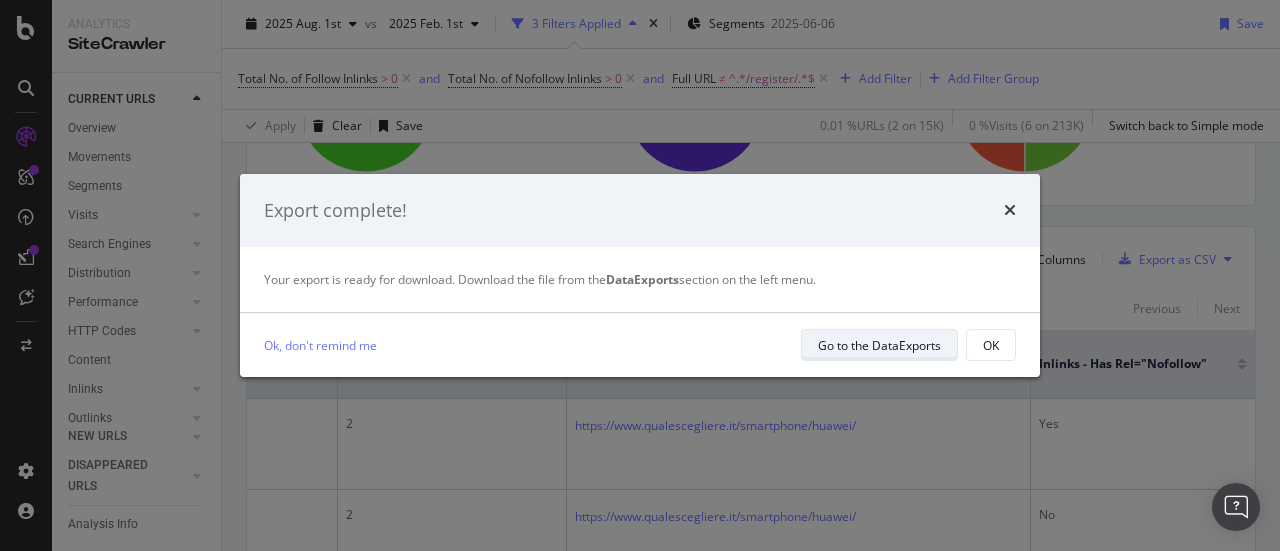 click on "Go to the DataExports" at bounding box center [879, 345] 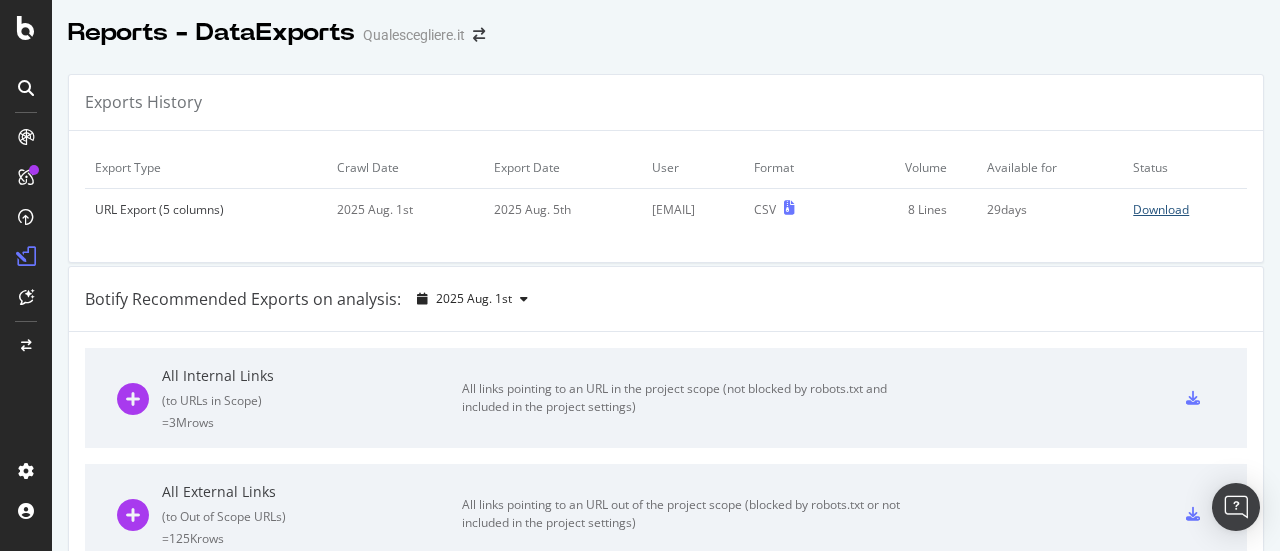 click on "Download" at bounding box center [1161, 209] 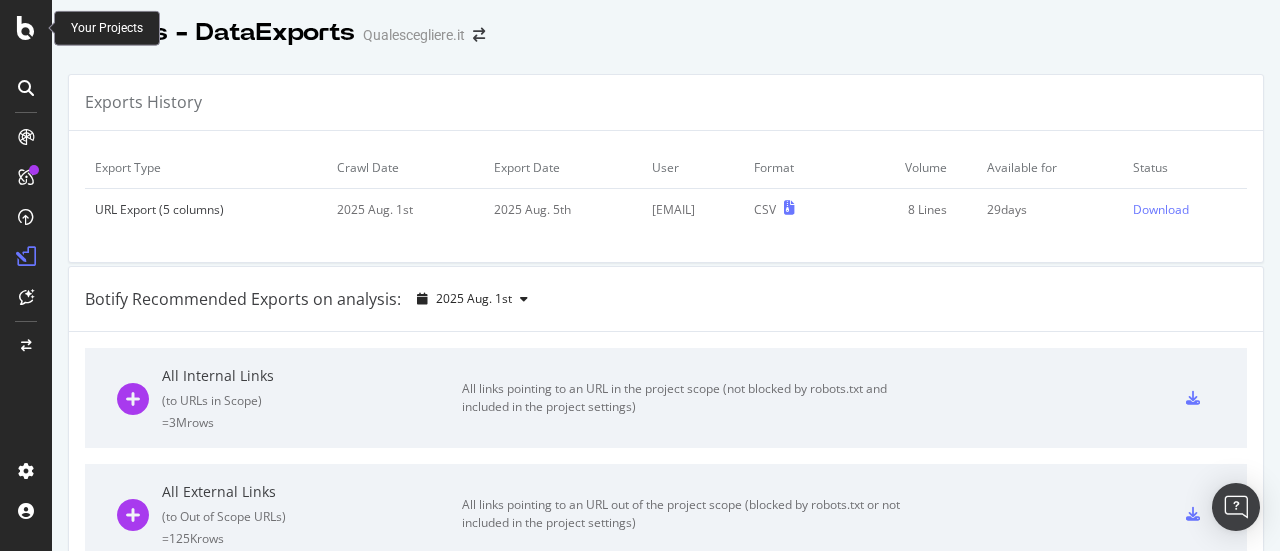 click at bounding box center (26, 28) 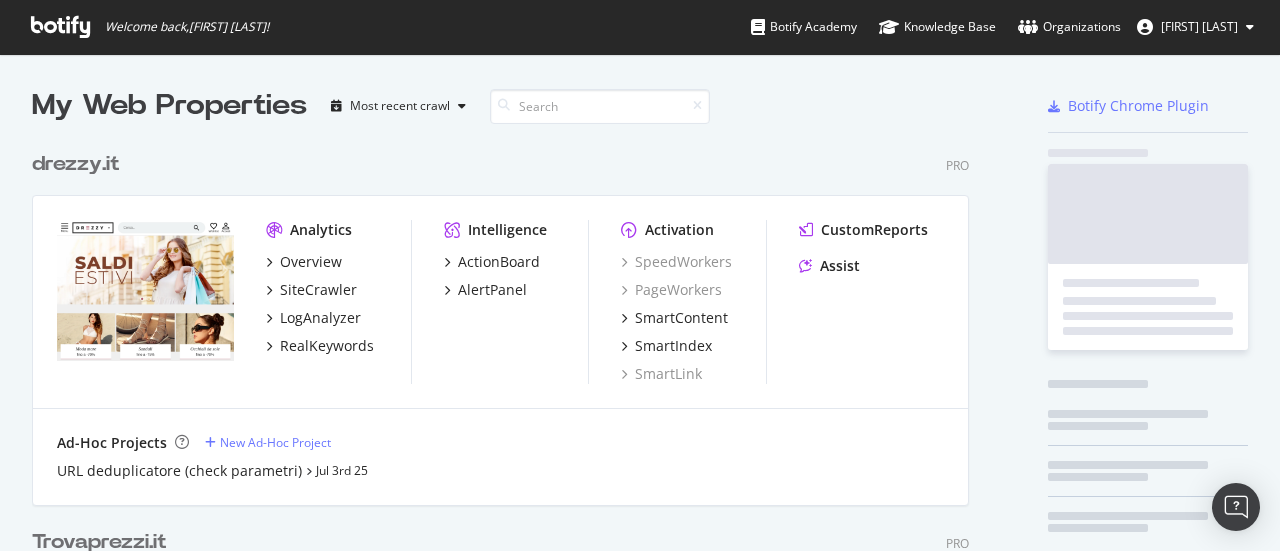 scroll, scrollTop: 16, scrollLeft: 16, axis: both 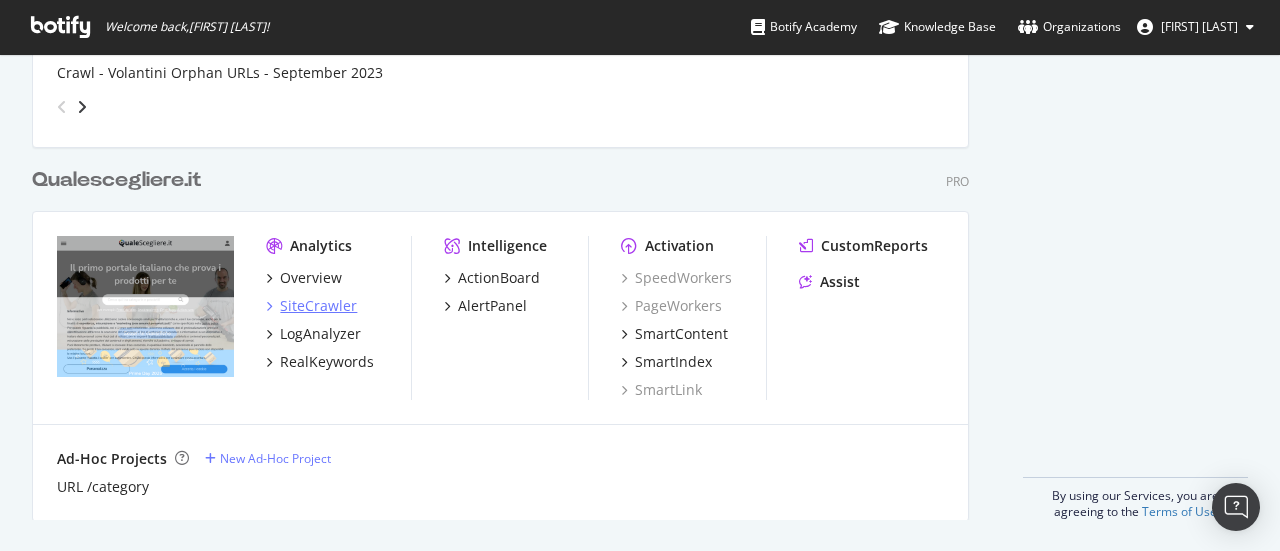 click on "SiteCrawler" at bounding box center (318, 306) 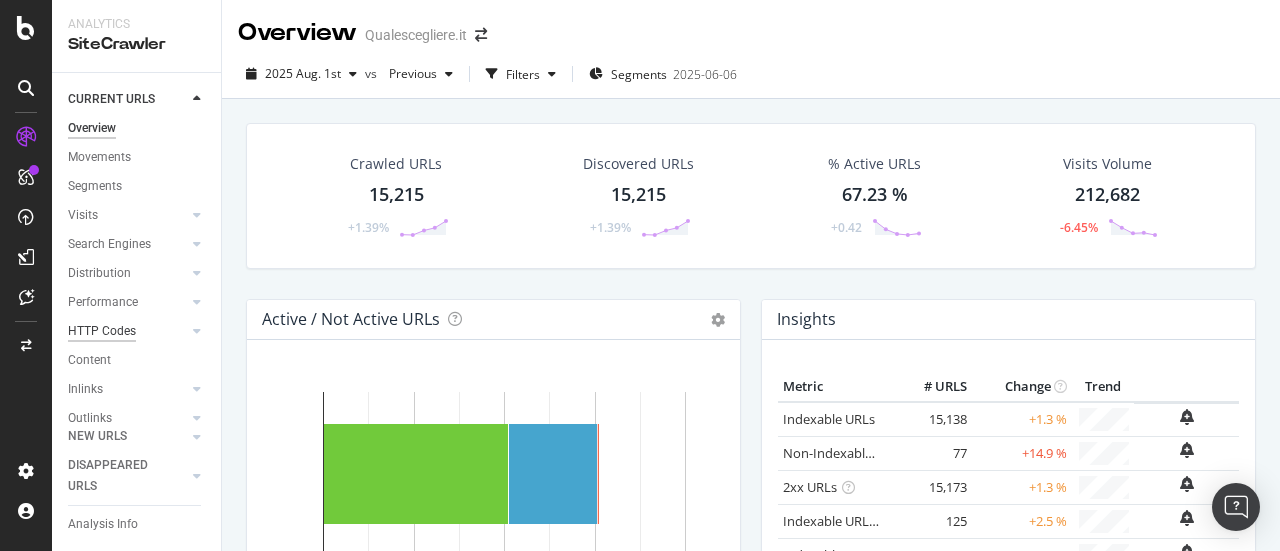 click on "HTTP Codes" at bounding box center (102, 331) 